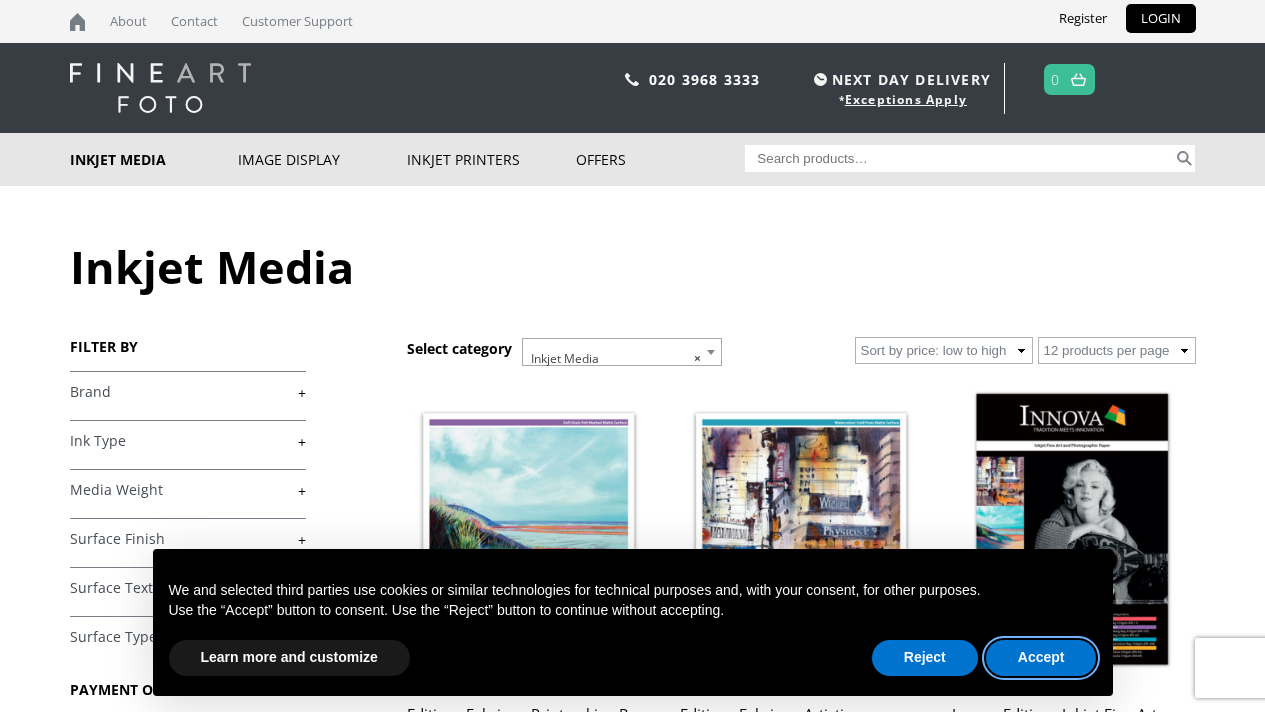 click on "Accept" at bounding box center [1041, 658] 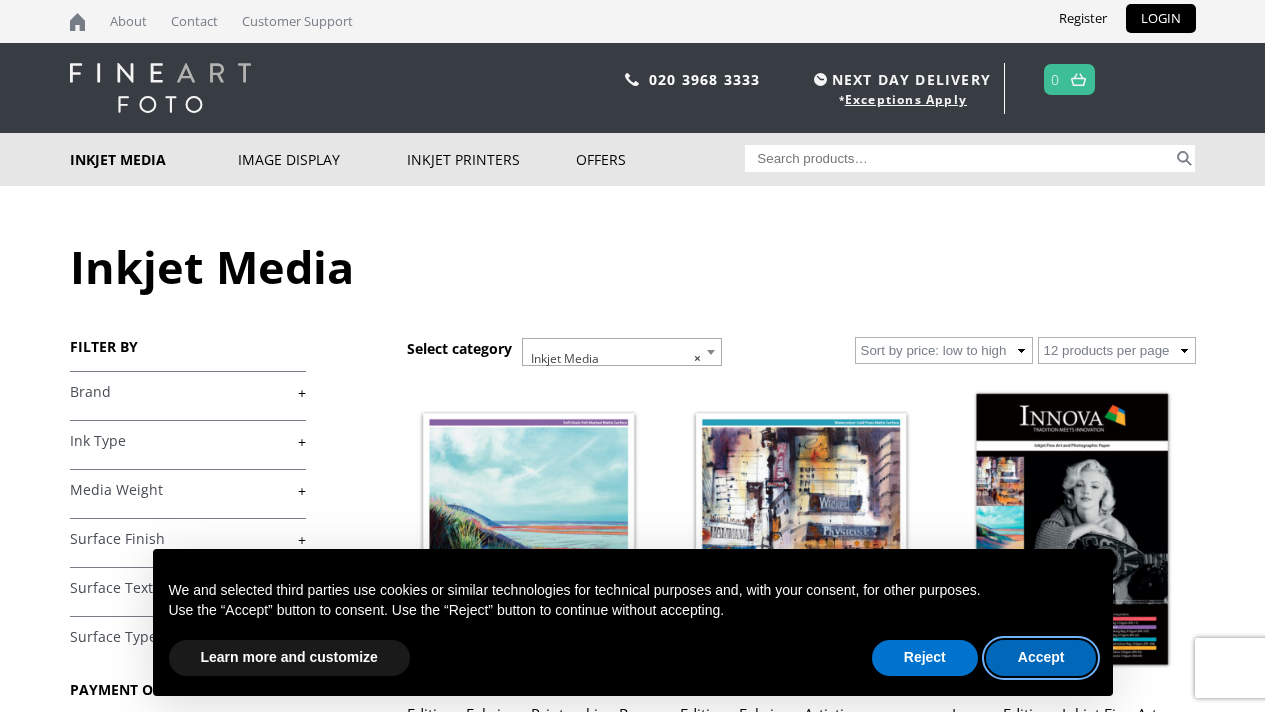 scroll, scrollTop: 273, scrollLeft: 0, axis: vertical 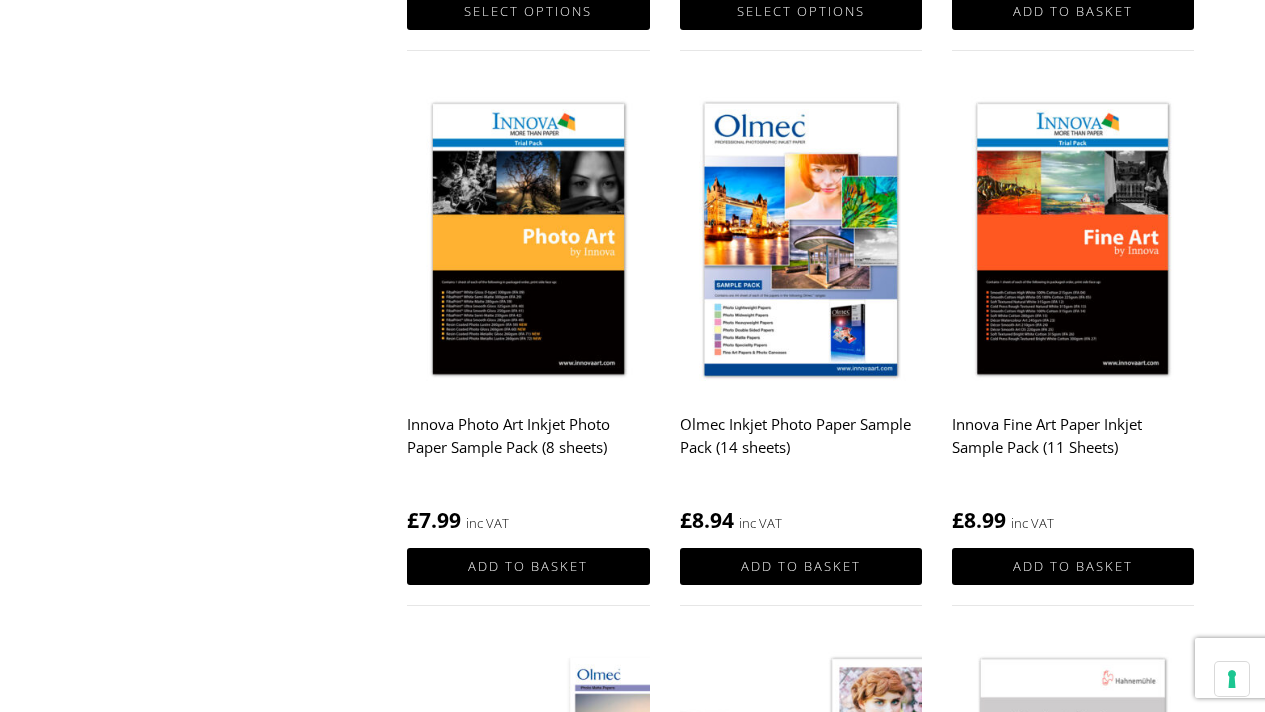 click at bounding box center (1073, 241) 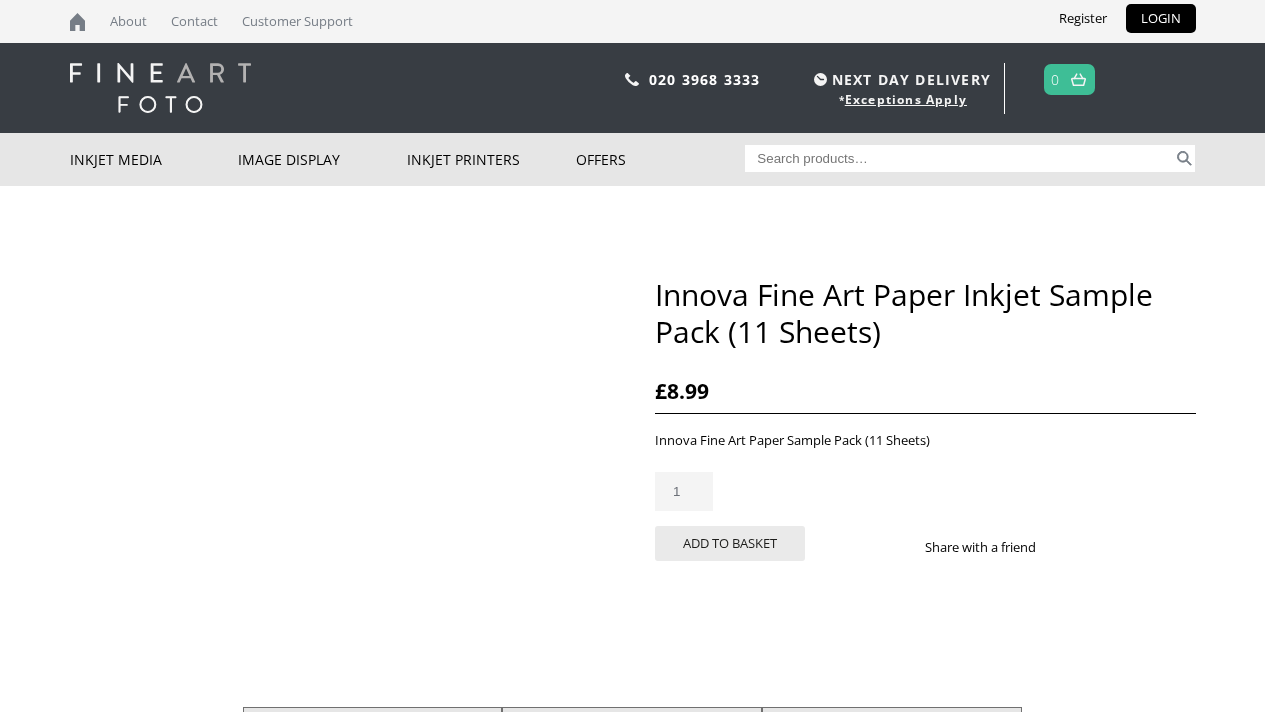 scroll, scrollTop: 0, scrollLeft: 0, axis: both 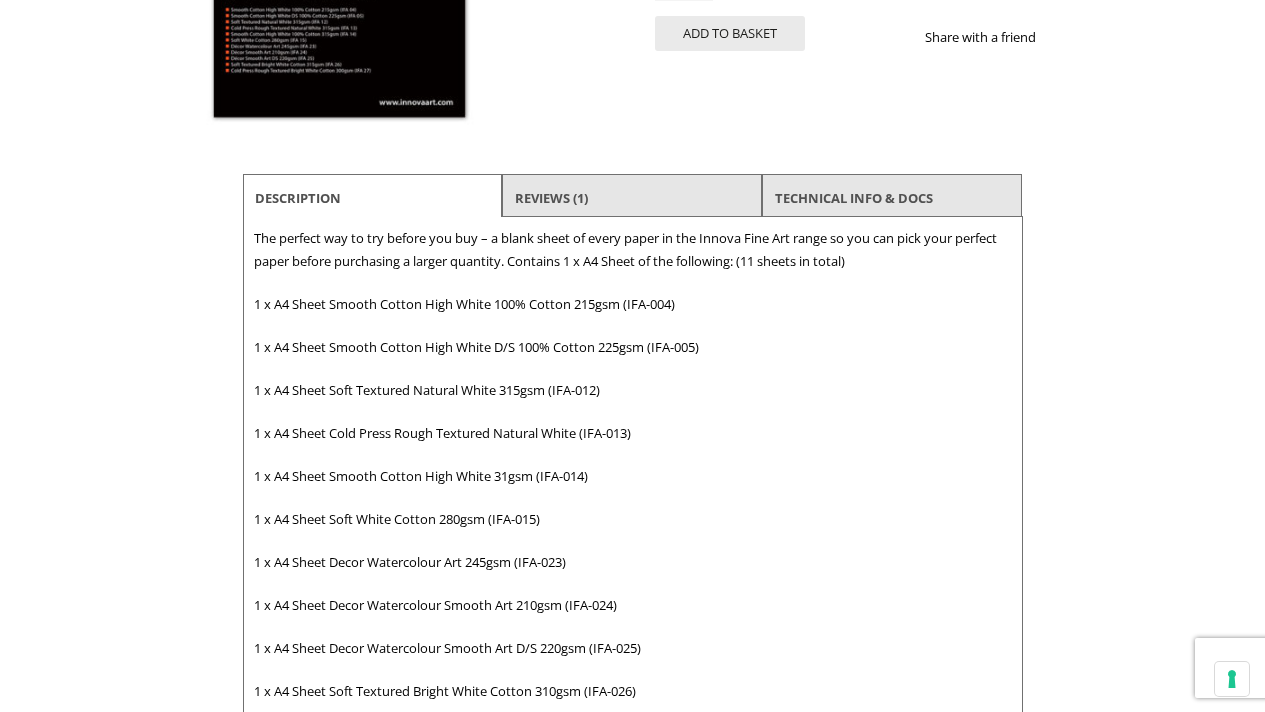 click on "TECHNICAL INFO & DOCS" at bounding box center [892, 198] 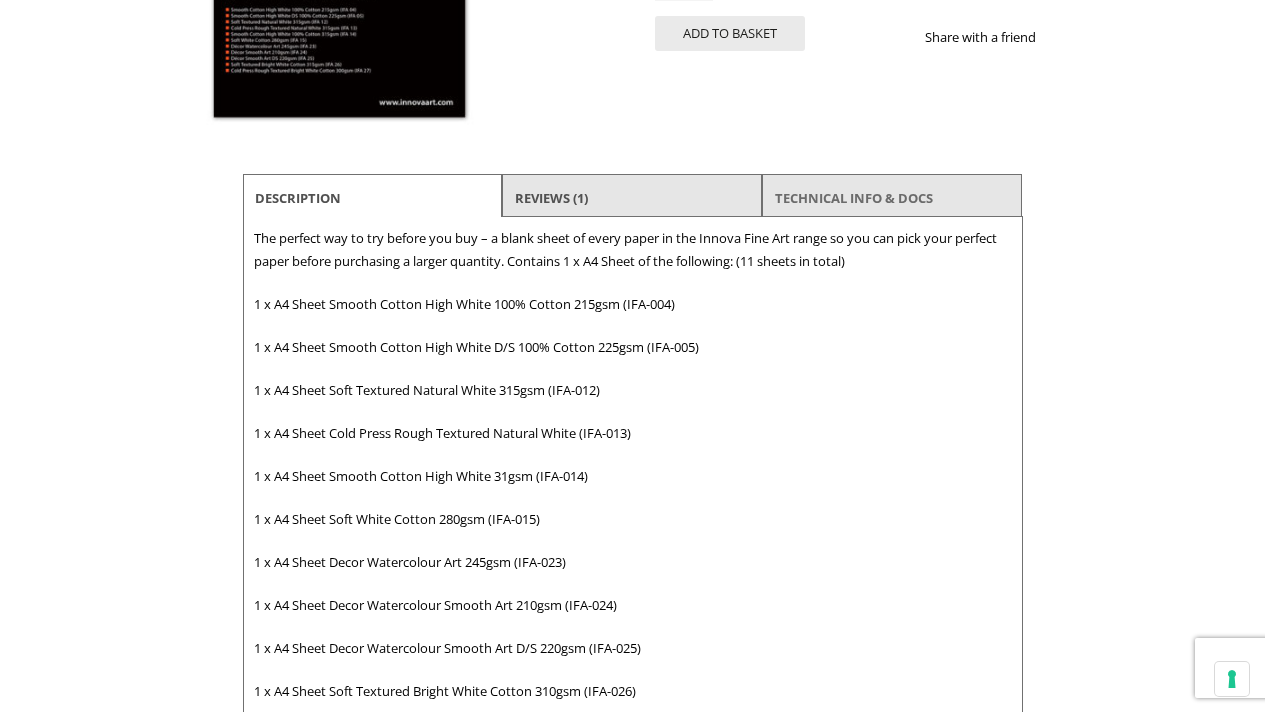 click on "TECHNICAL INFO & DOCS" at bounding box center [854, 198] 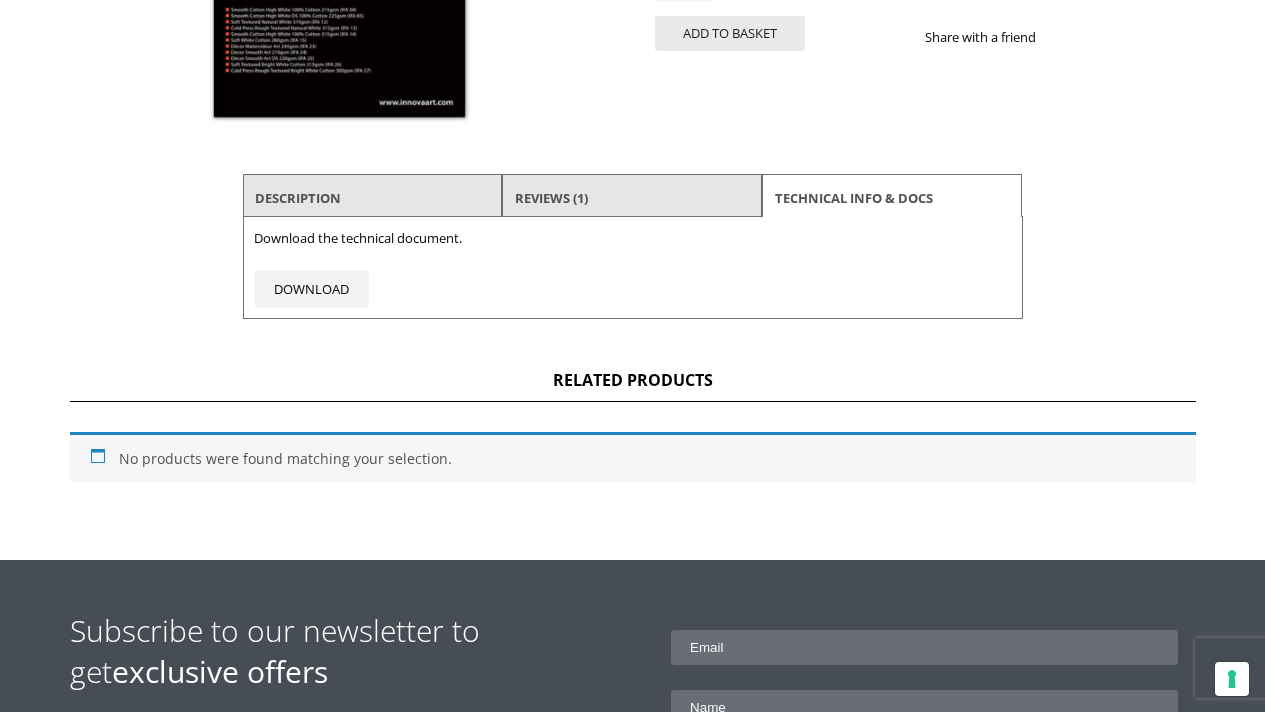 click on "No products were found matching your selection." at bounding box center (633, 457) 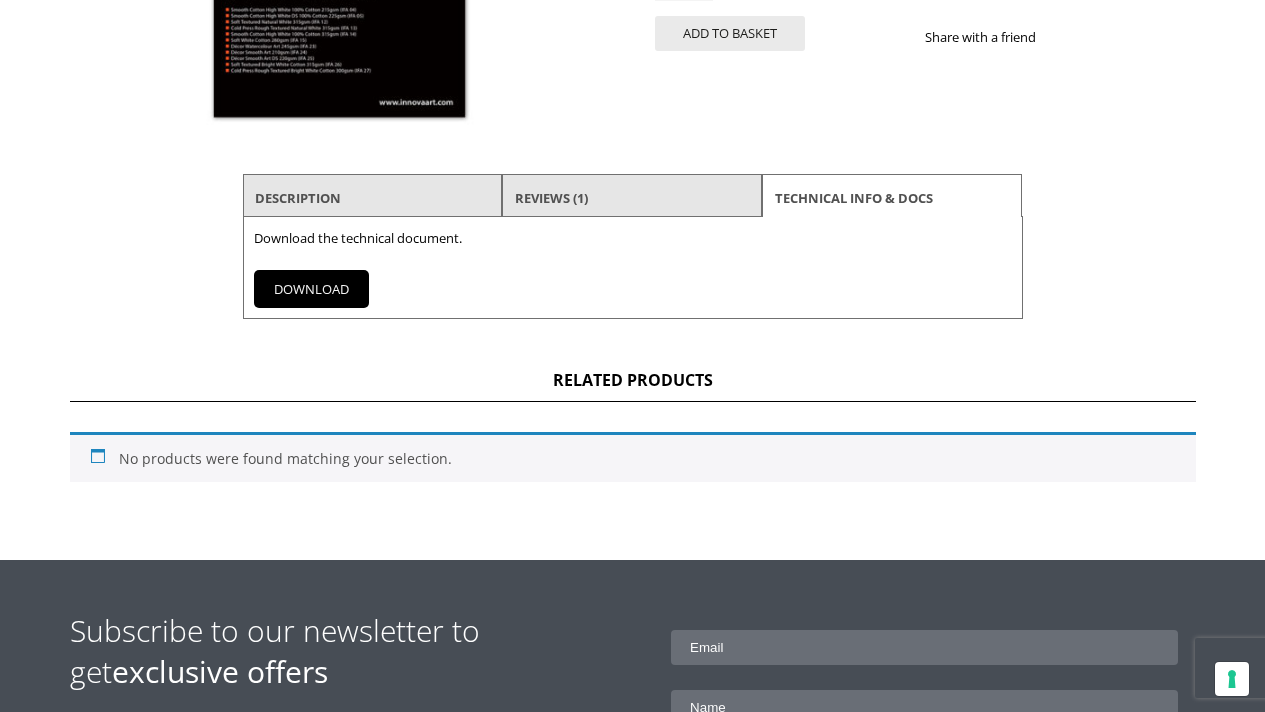 click on "DOWNLOAD" at bounding box center (311, 289) 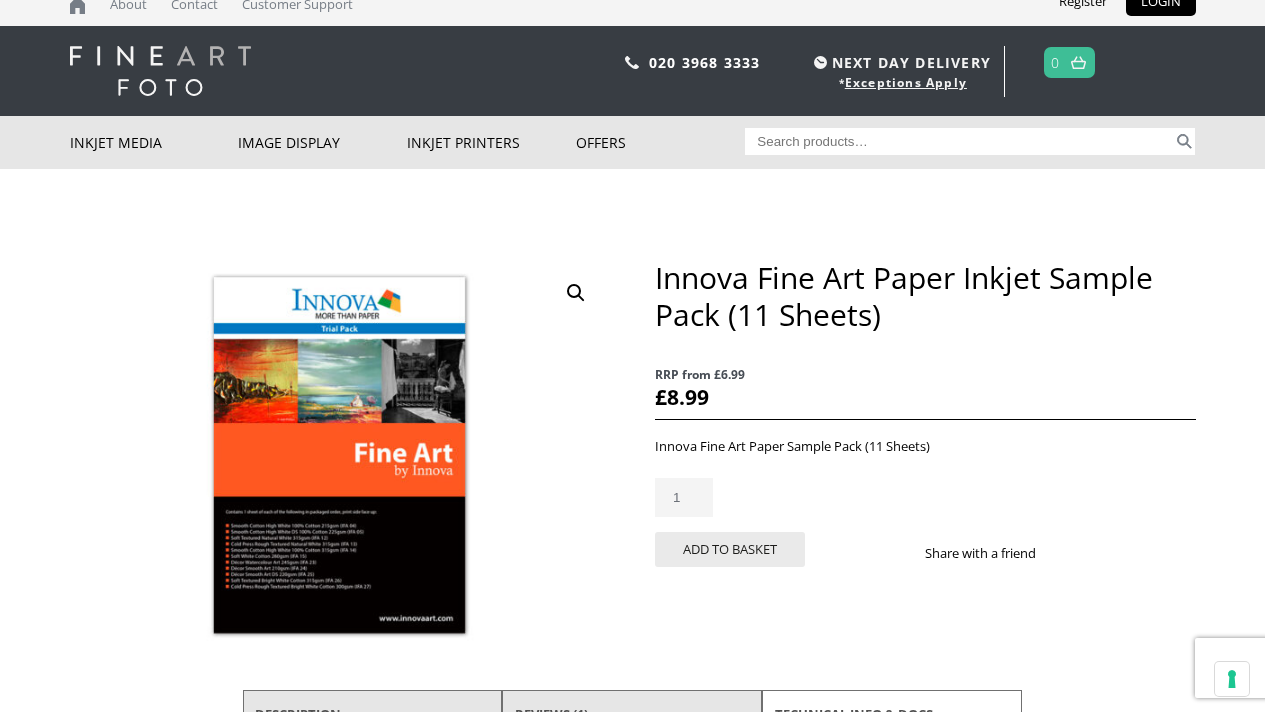 scroll, scrollTop: 0, scrollLeft: 0, axis: both 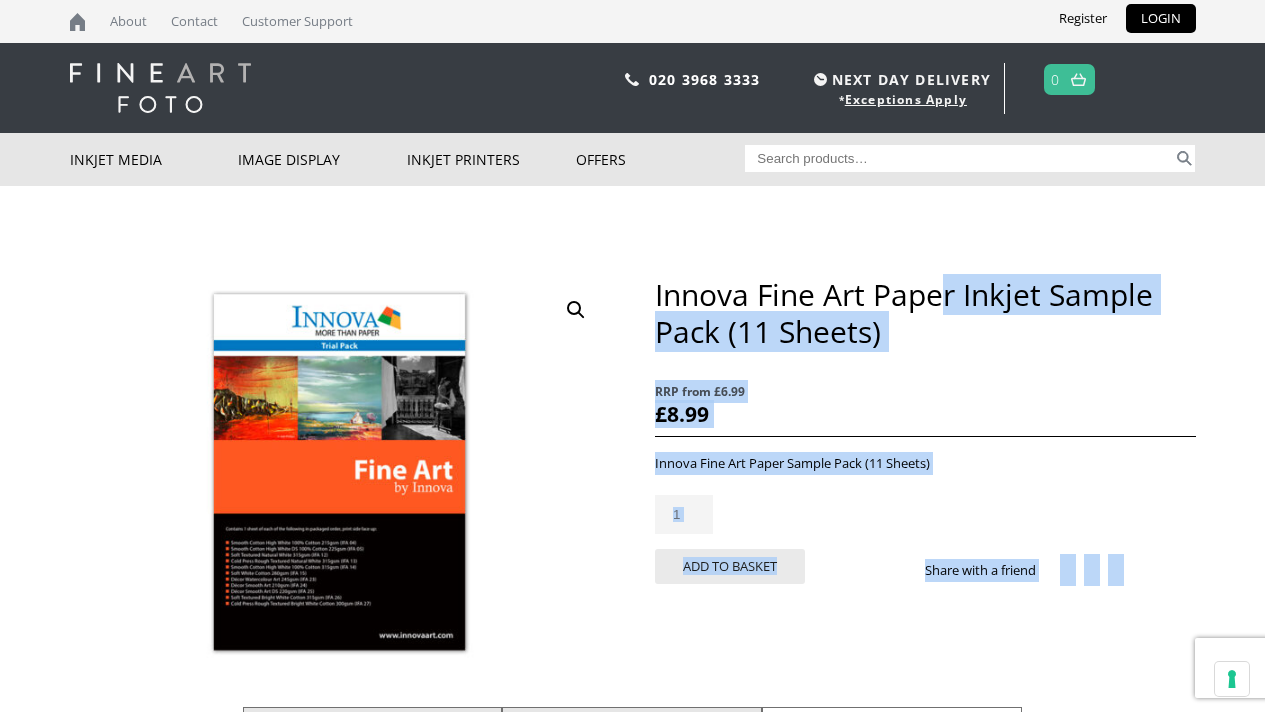 drag, startPoint x: 653, startPoint y: 296, endPoint x: 940, endPoint y: 287, distance: 287.14108 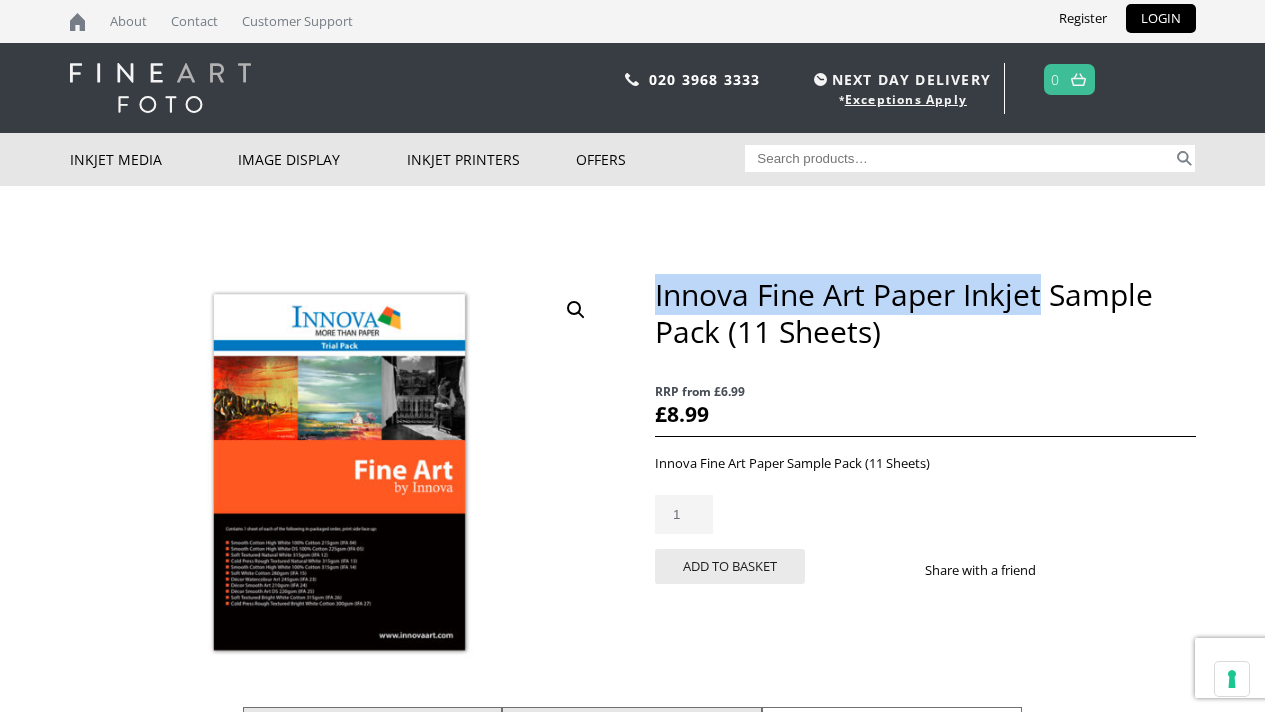 drag, startPoint x: 655, startPoint y: 290, endPoint x: 1041, endPoint y: 294, distance: 386.02072 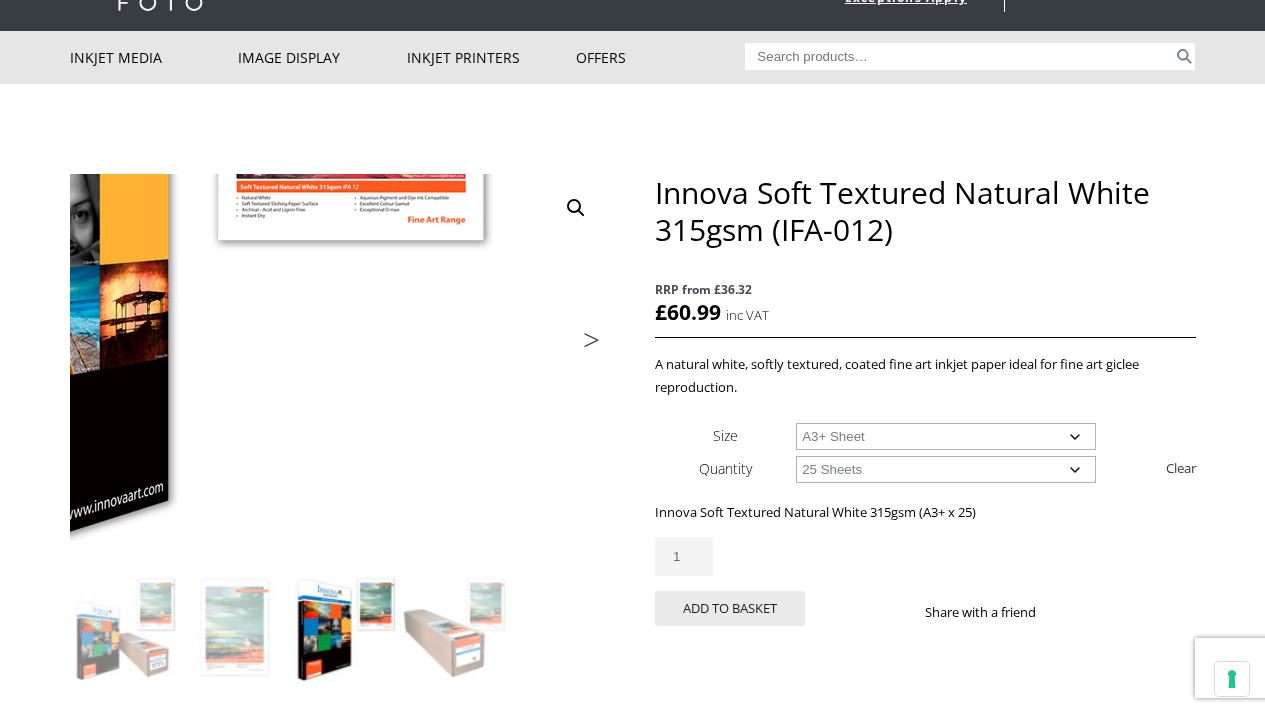 scroll, scrollTop: 187, scrollLeft: 0, axis: vertical 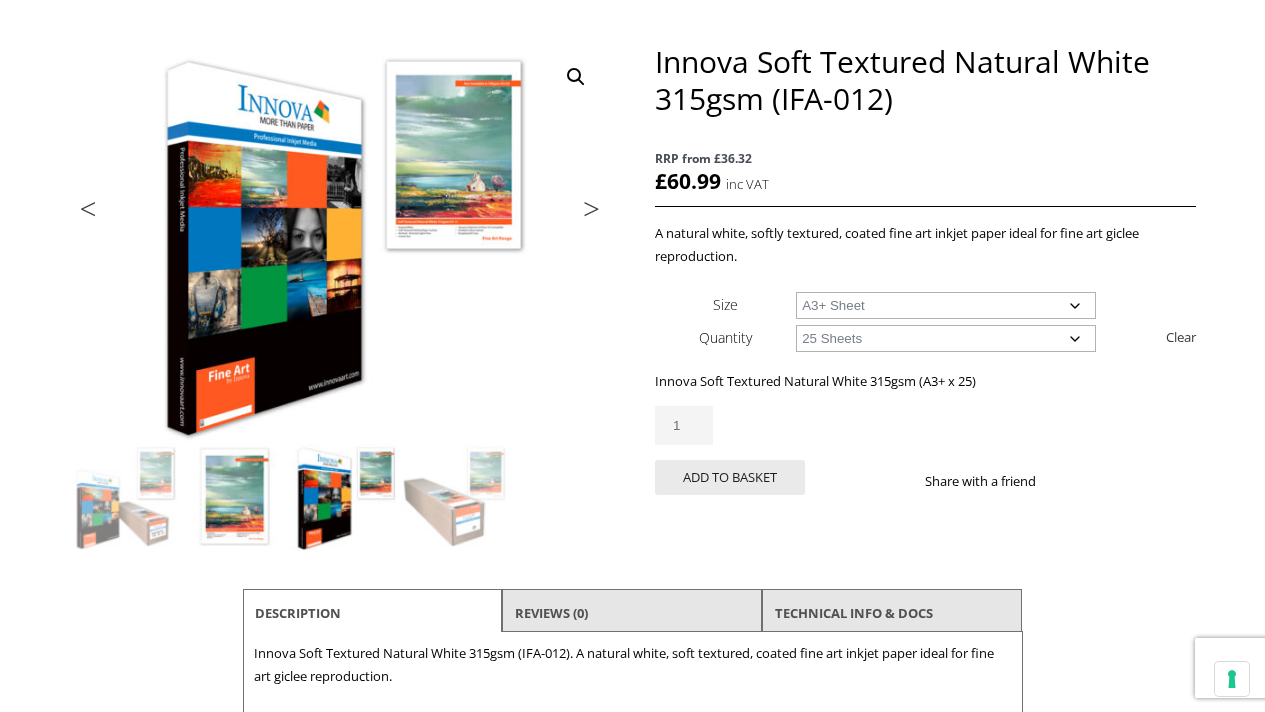 click at bounding box center [235, 497] 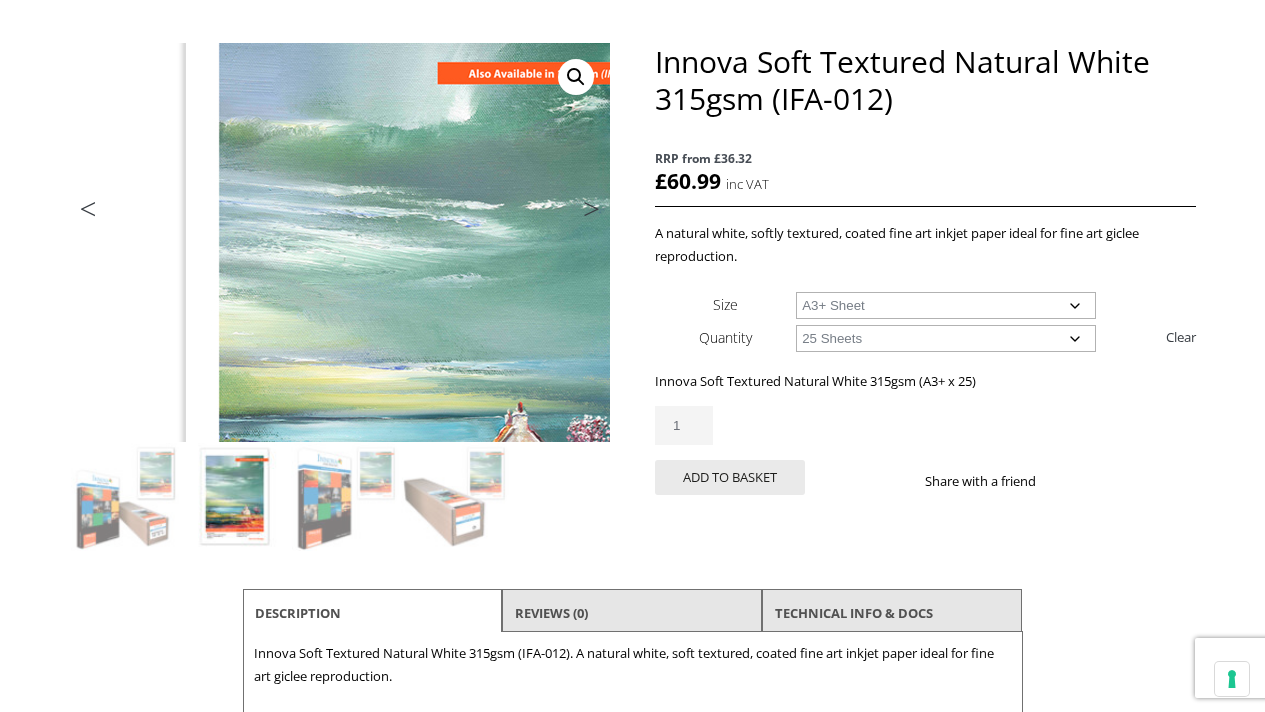 click at bounding box center [434, 345] 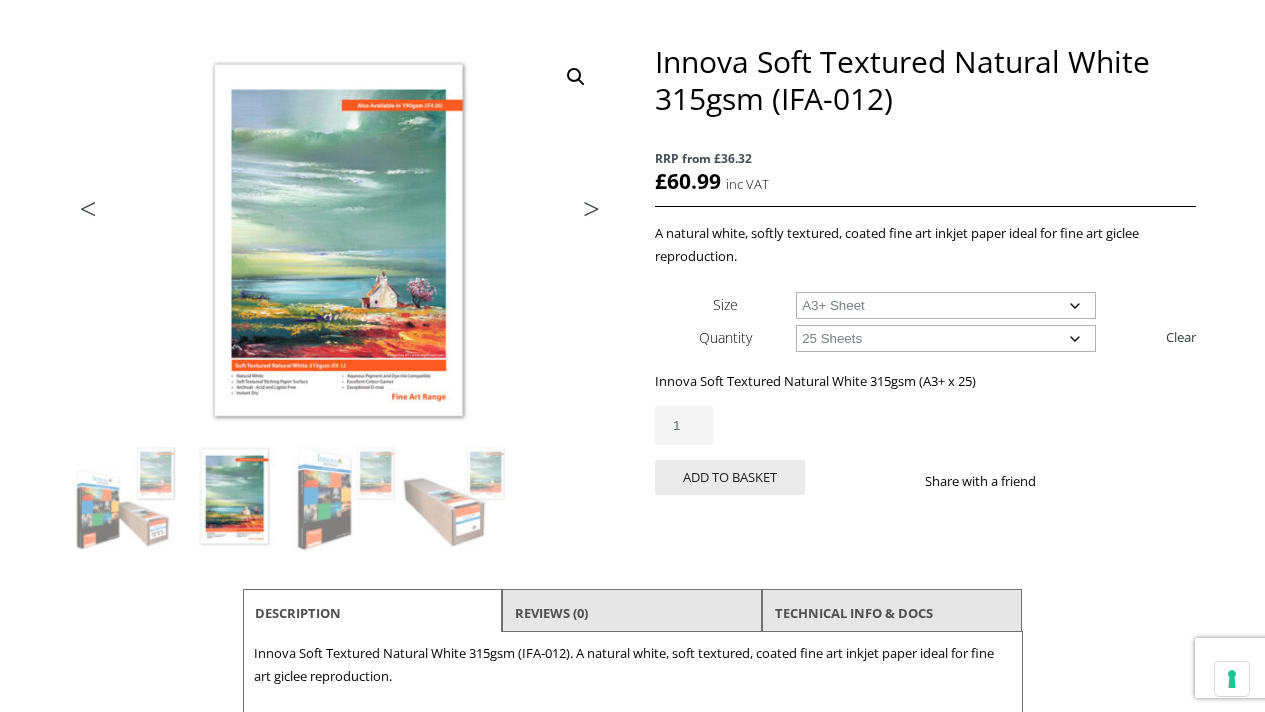 click on "🔍" at bounding box center [576, 77] 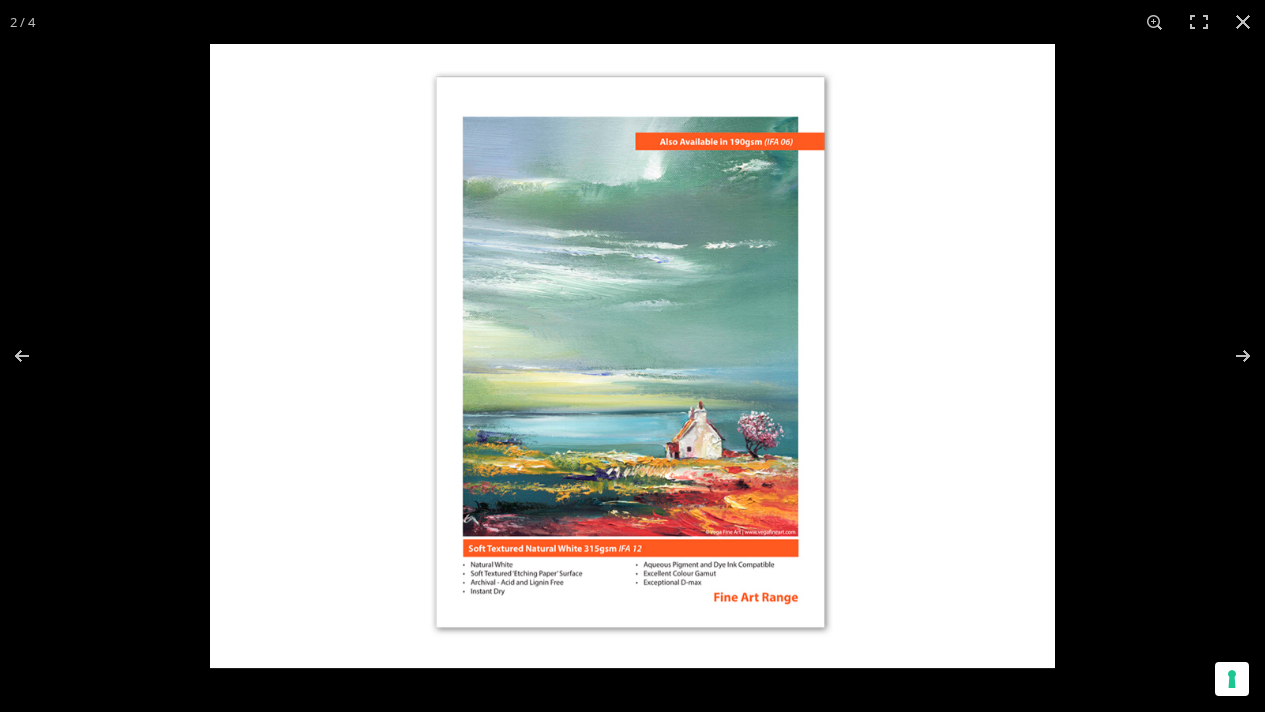 click at bounding box center [632, 356] 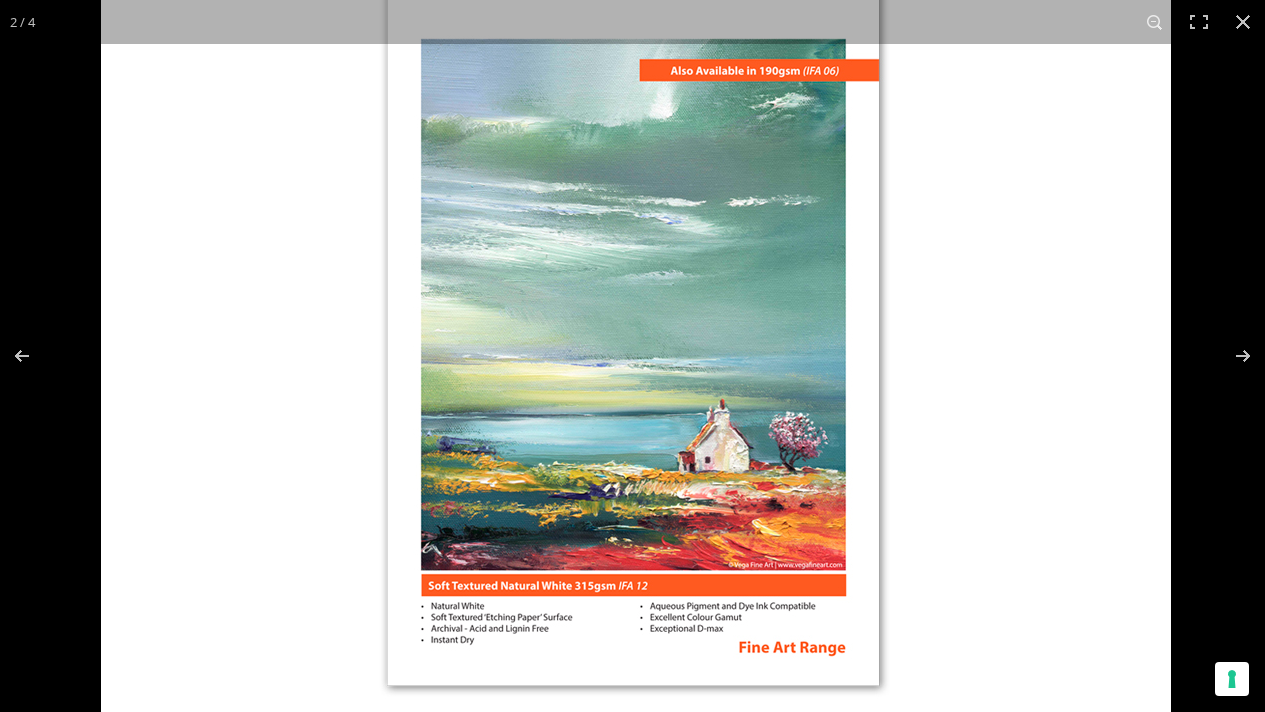 click at bounding box center (636, 342) 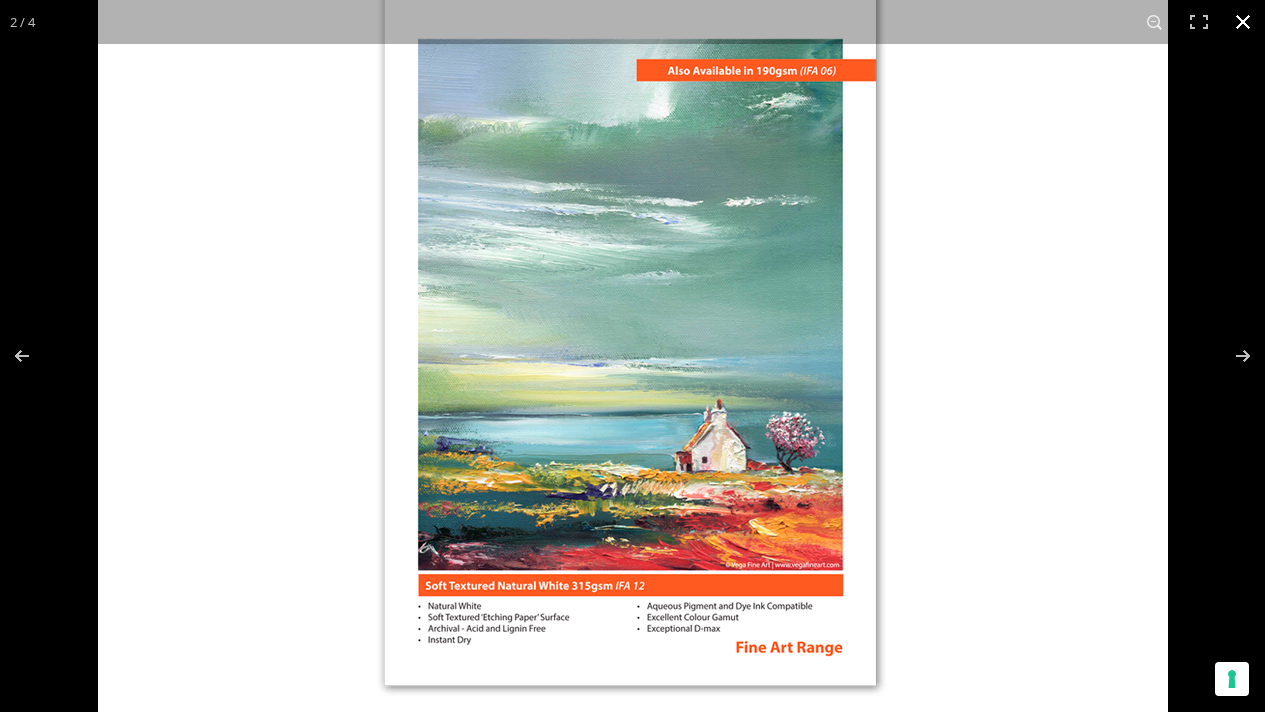 click at bounding box center (730, 303) 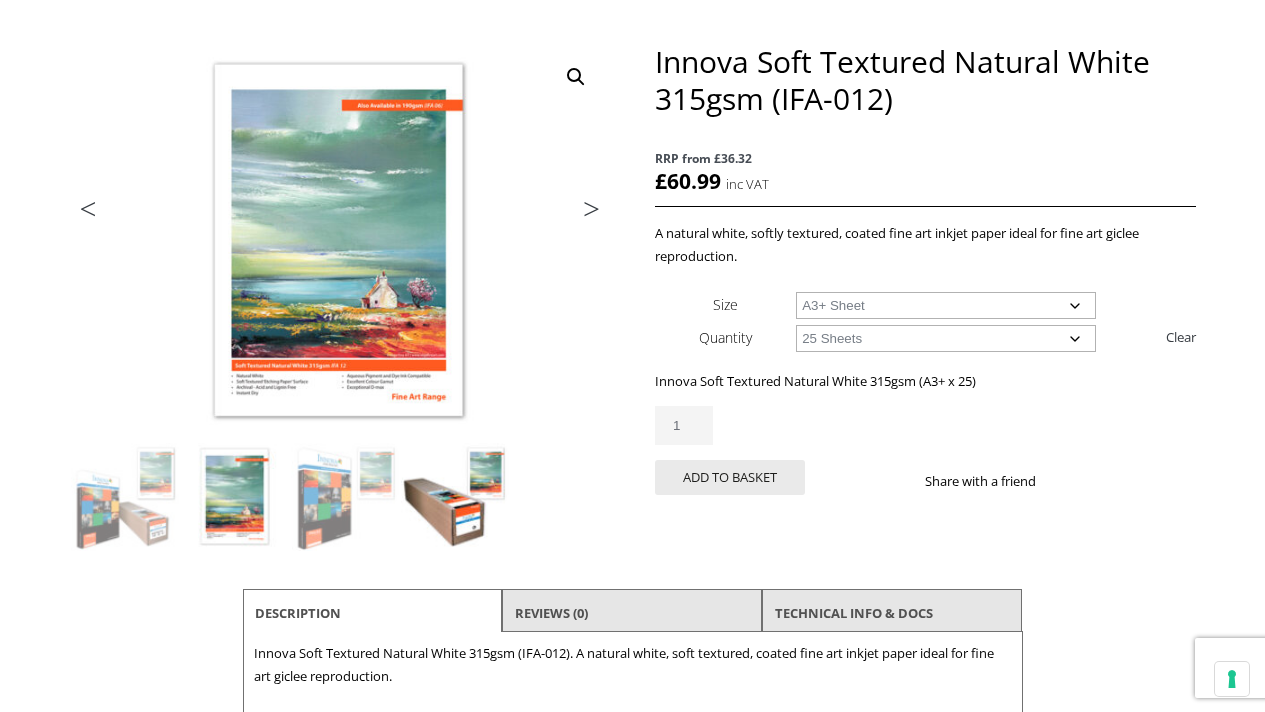 click at bounding box center [455, 497] 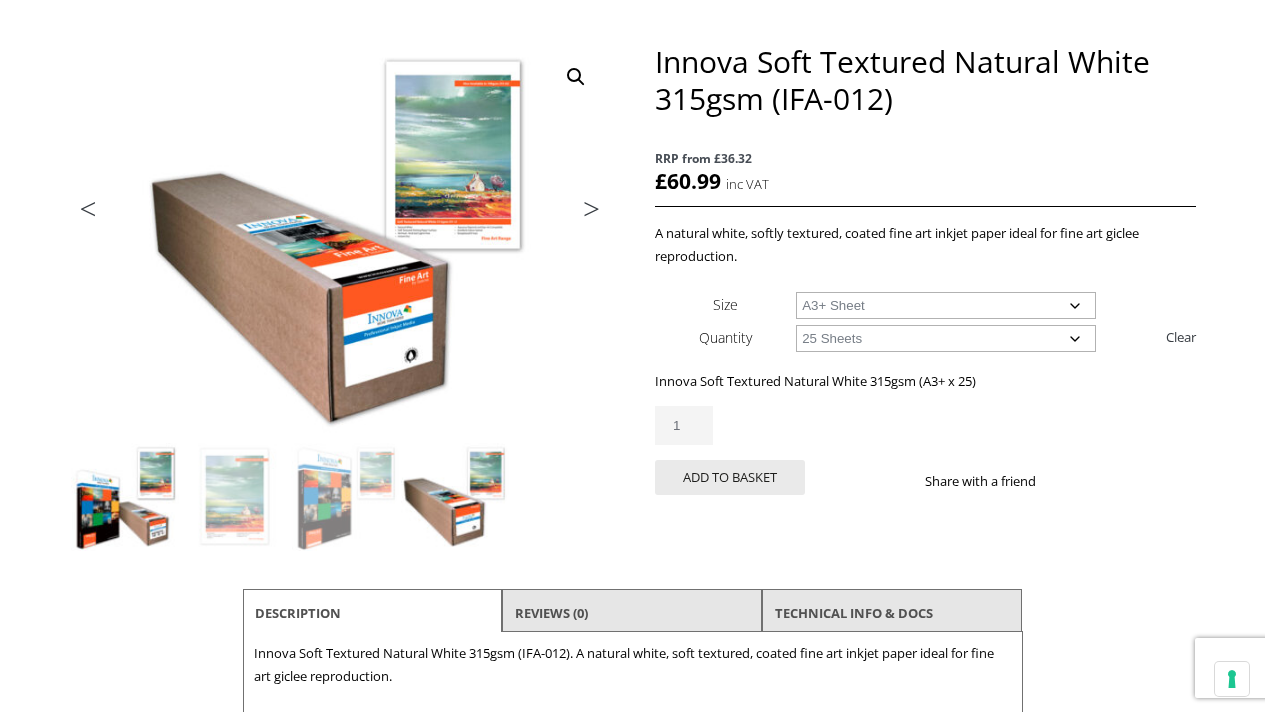 click at bounding box center [125, 497] 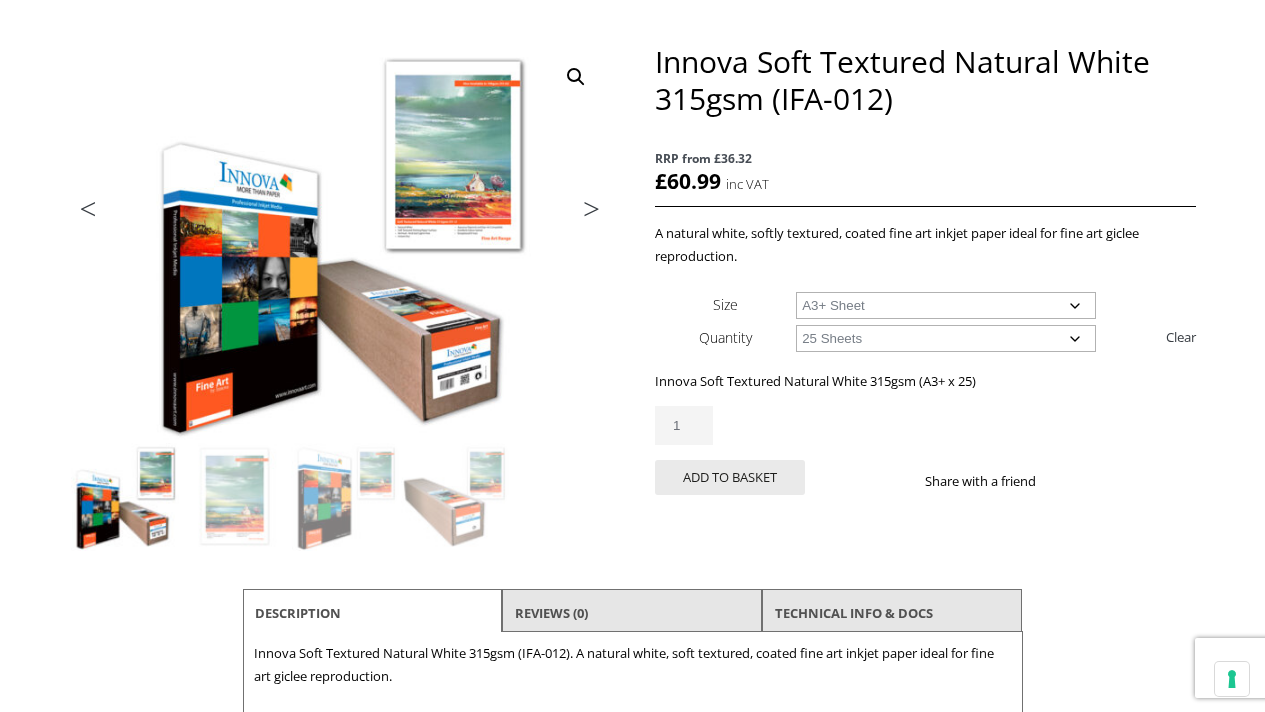 click on "Choose an option 25 Sheets" 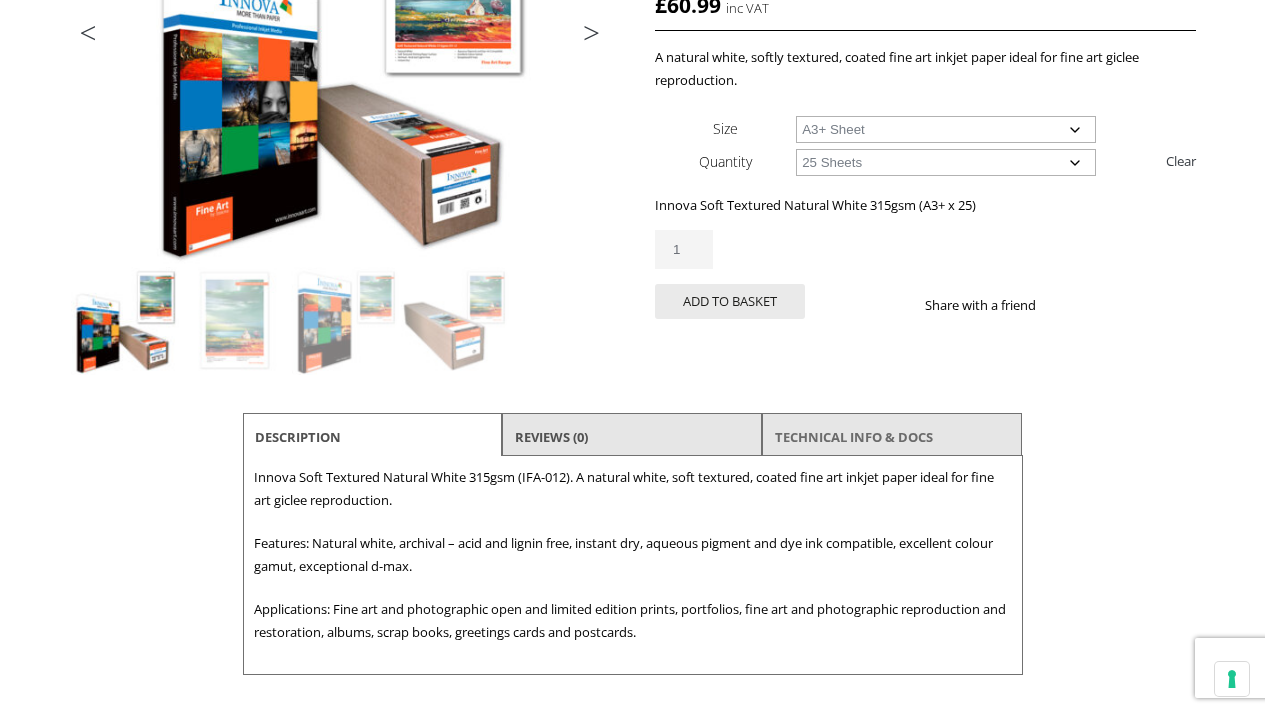scroll, scrollTop: 472, scrollLeft: 0, axis: vertical 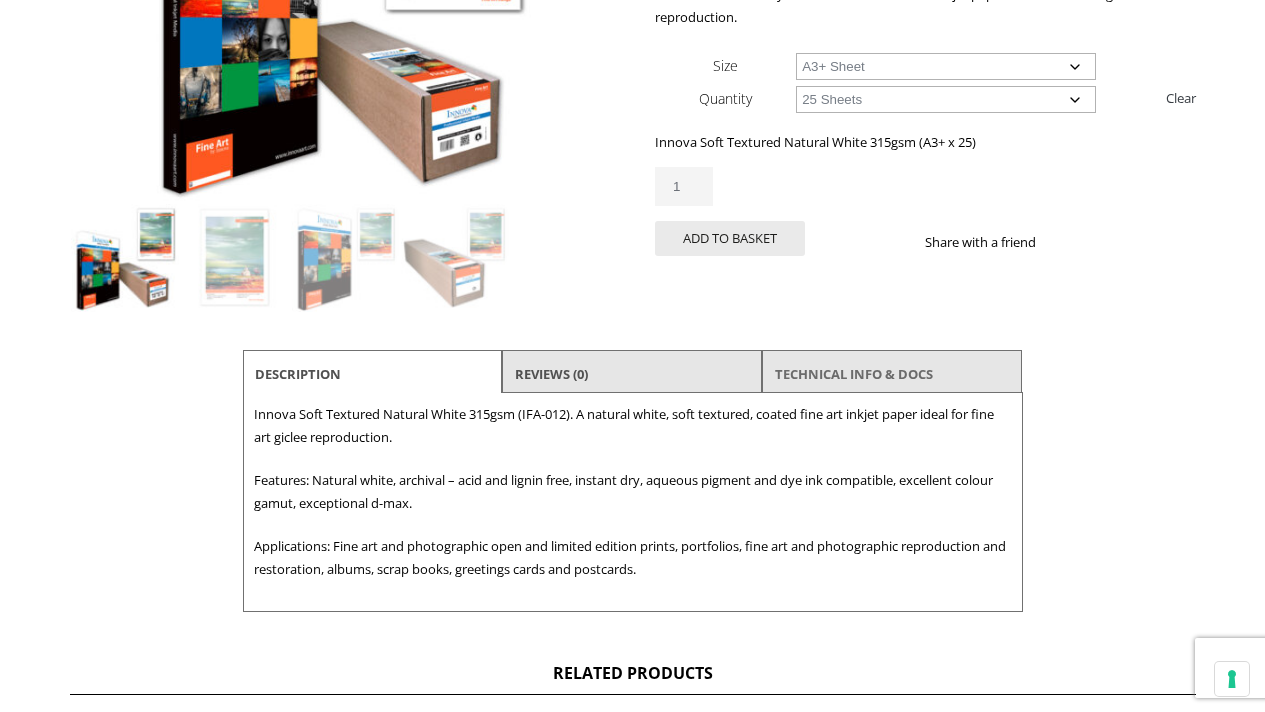 click on "TECHNICAL INFO & DOCS" at bounding box center [854, 374] 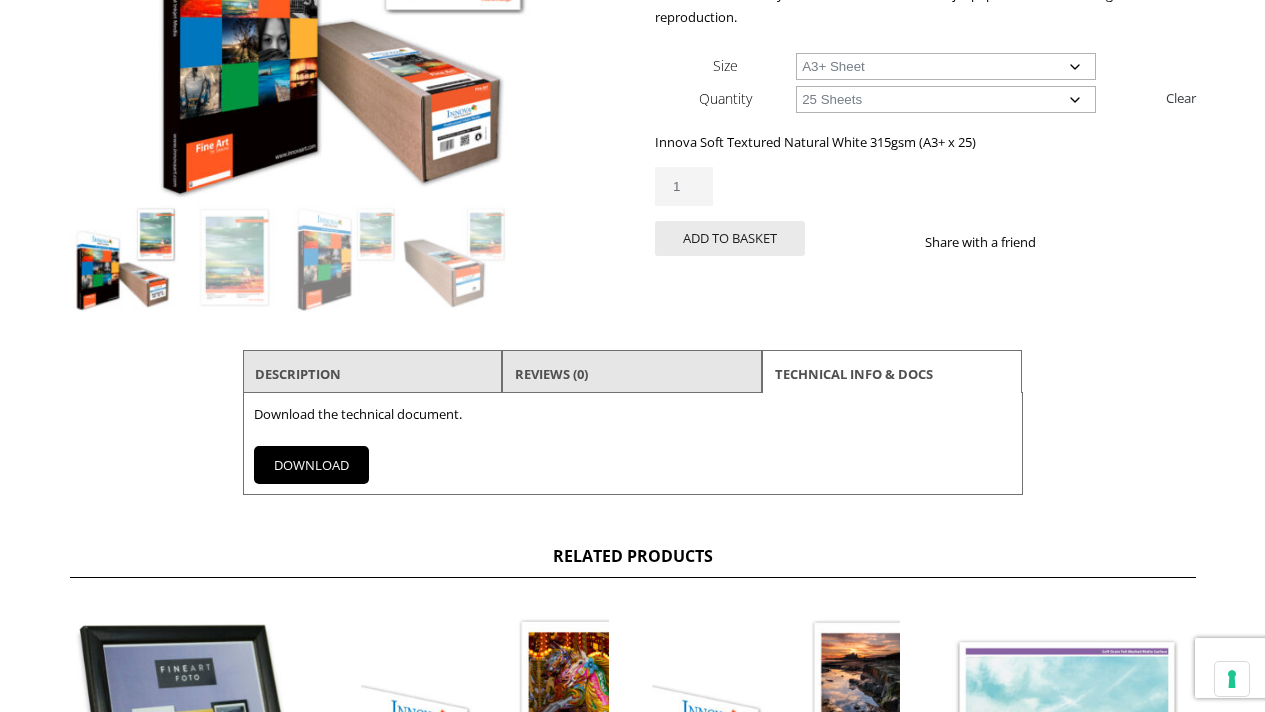 click on "DOWNLOAD" at bounding box center [311, 465] 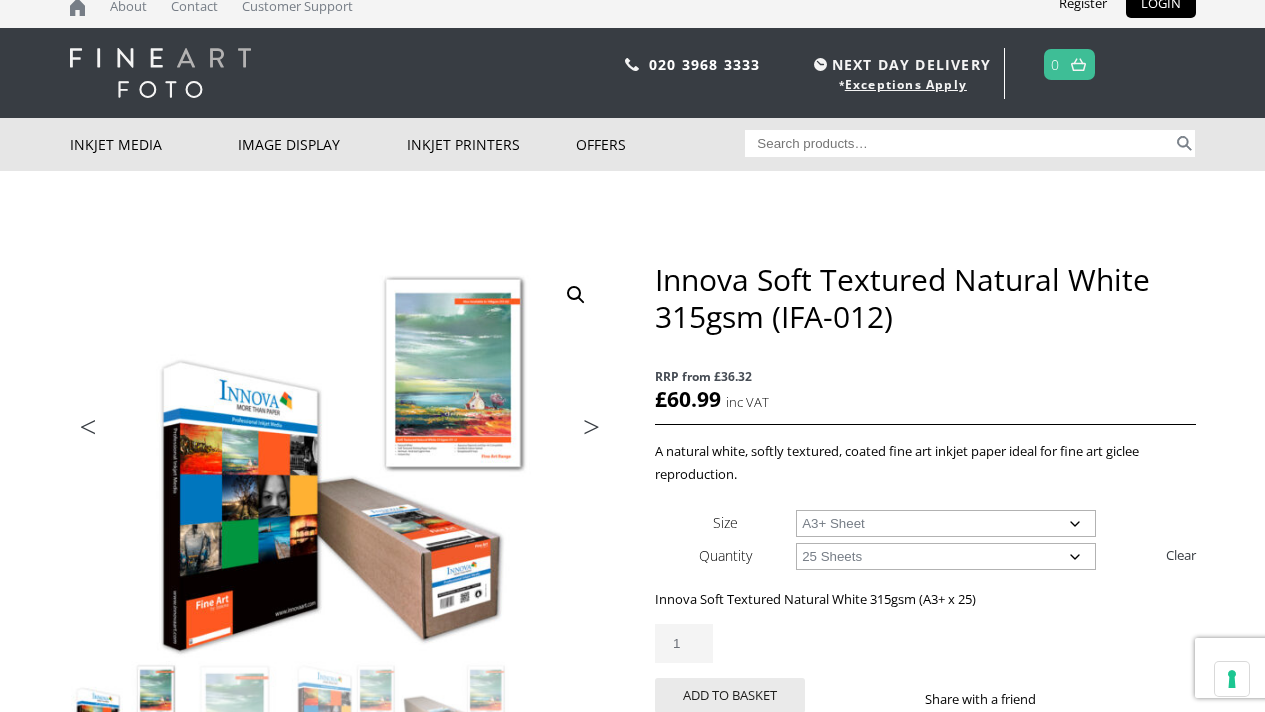 scroll, scrollTop: 0, scrollLeft: 0, axis: both 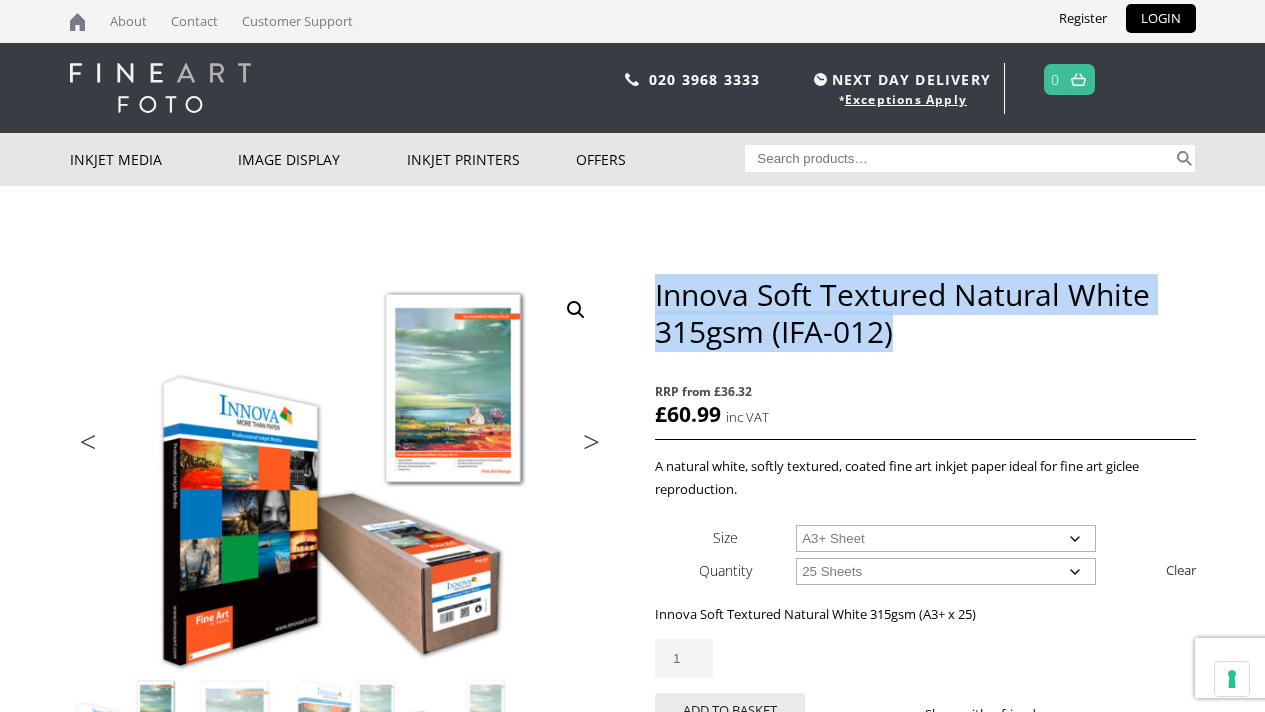 drag, startPoint x: 655, startPoint y: 297, endPoint x: 891, endPoint y: 342, distance: 240.25195 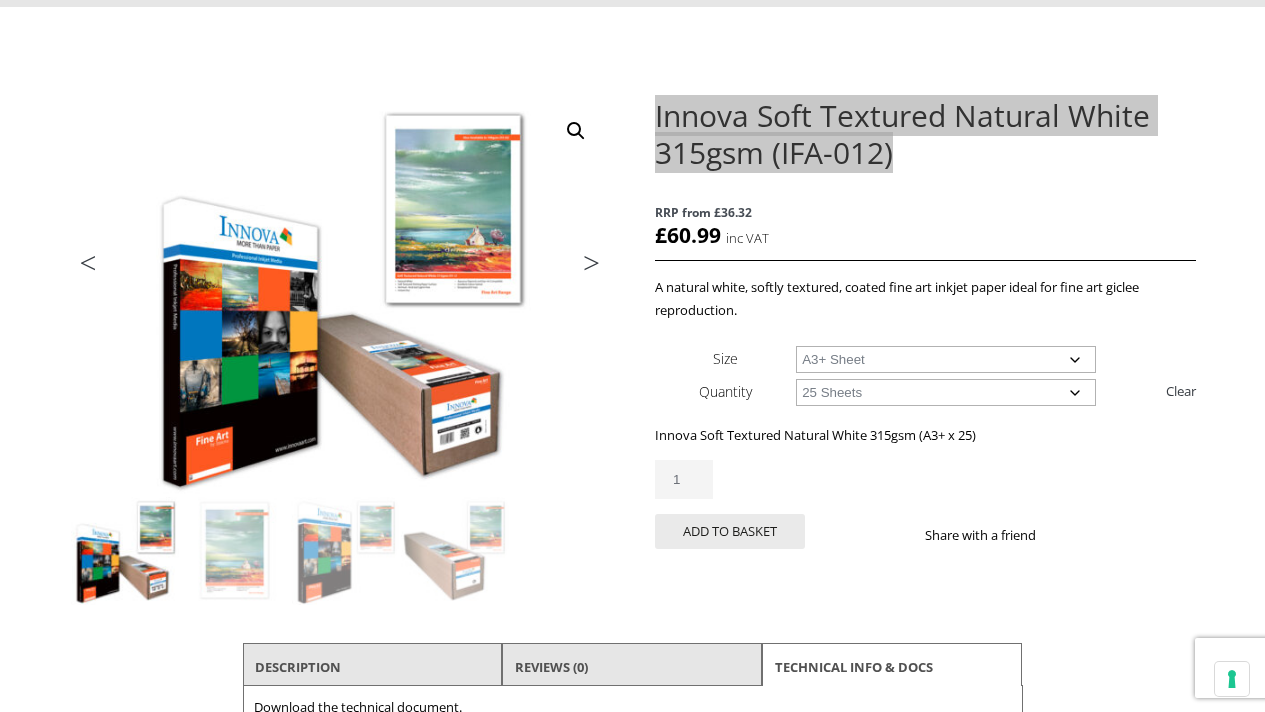 scroll, scrollTop: 175, scrollLeft: 0, axis: vertical 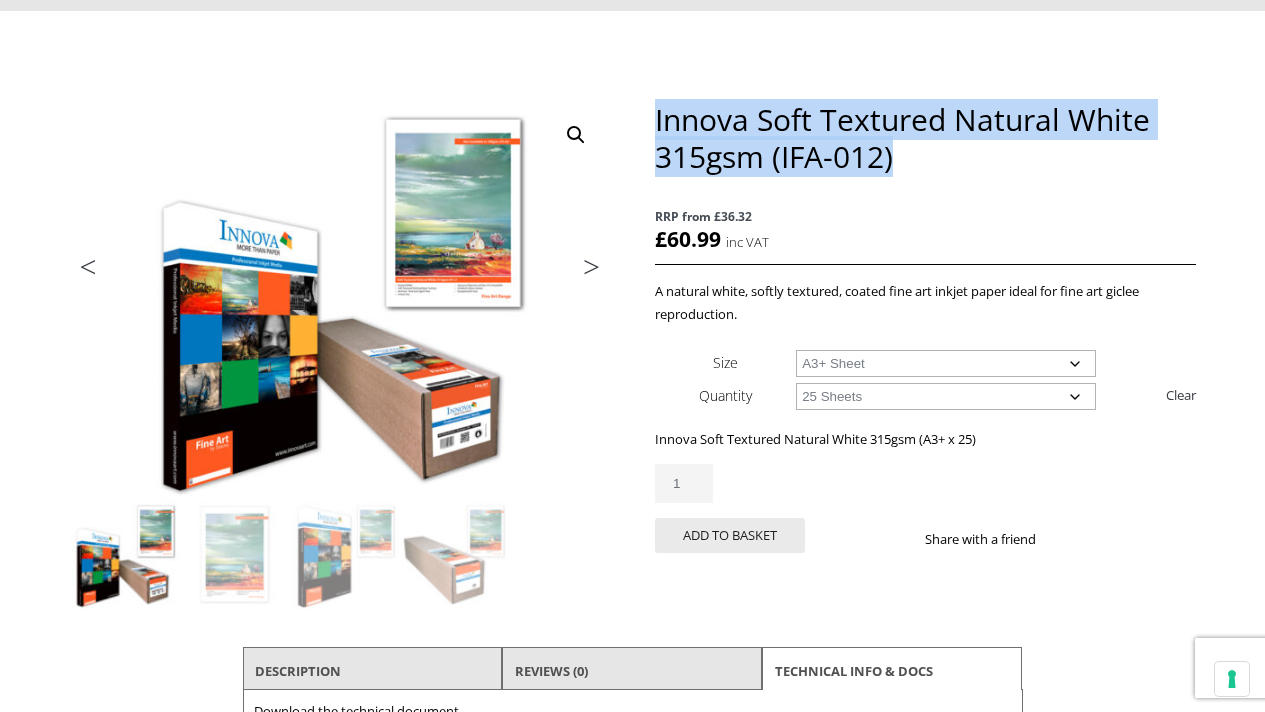 click on "Choose an option A4 Sheet A3 Sheet A3+ Sheet A2 Sheet" 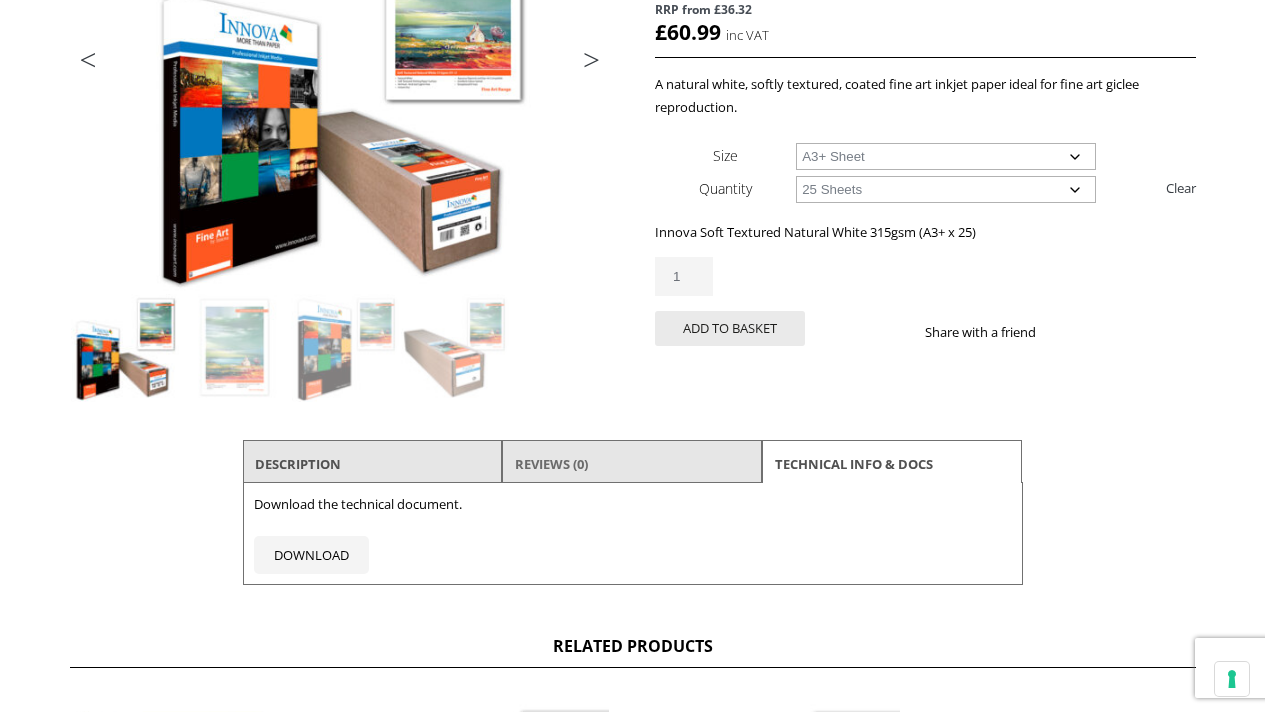 scroll, scrollTop: 393, scrollLeft: 0, axis: vertical 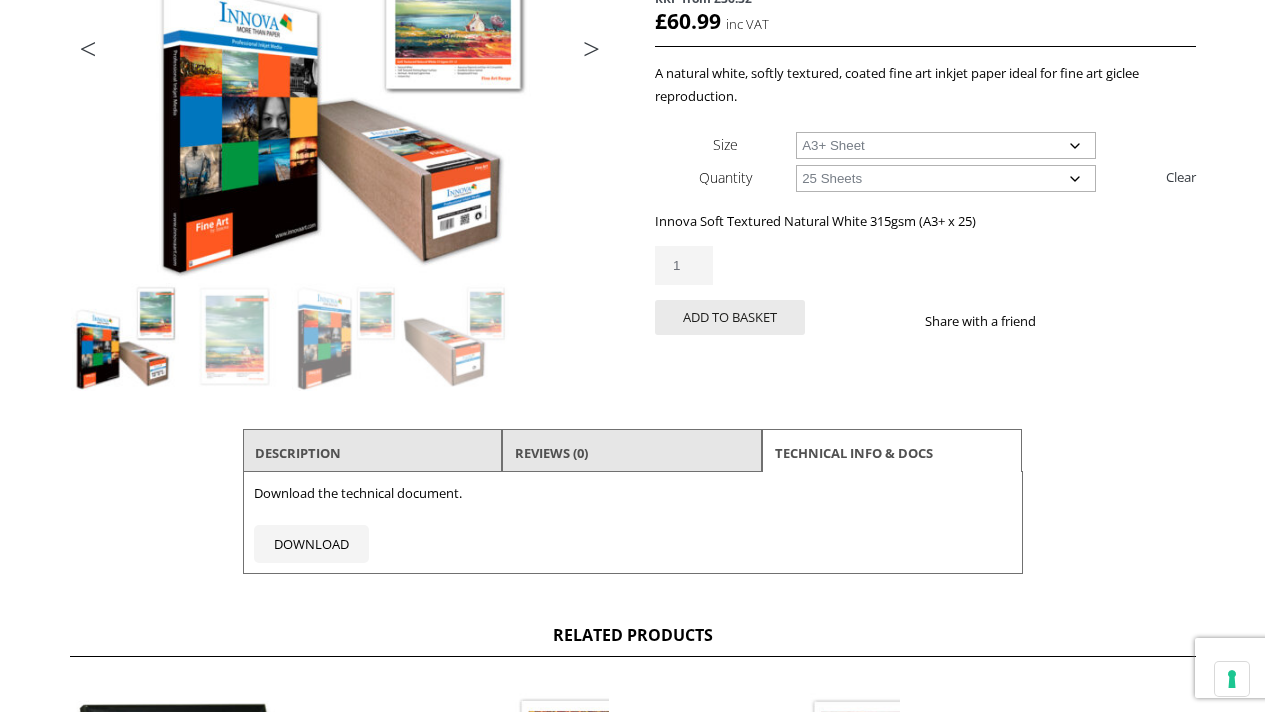 click on "Description" at bounding box center [373, 453] 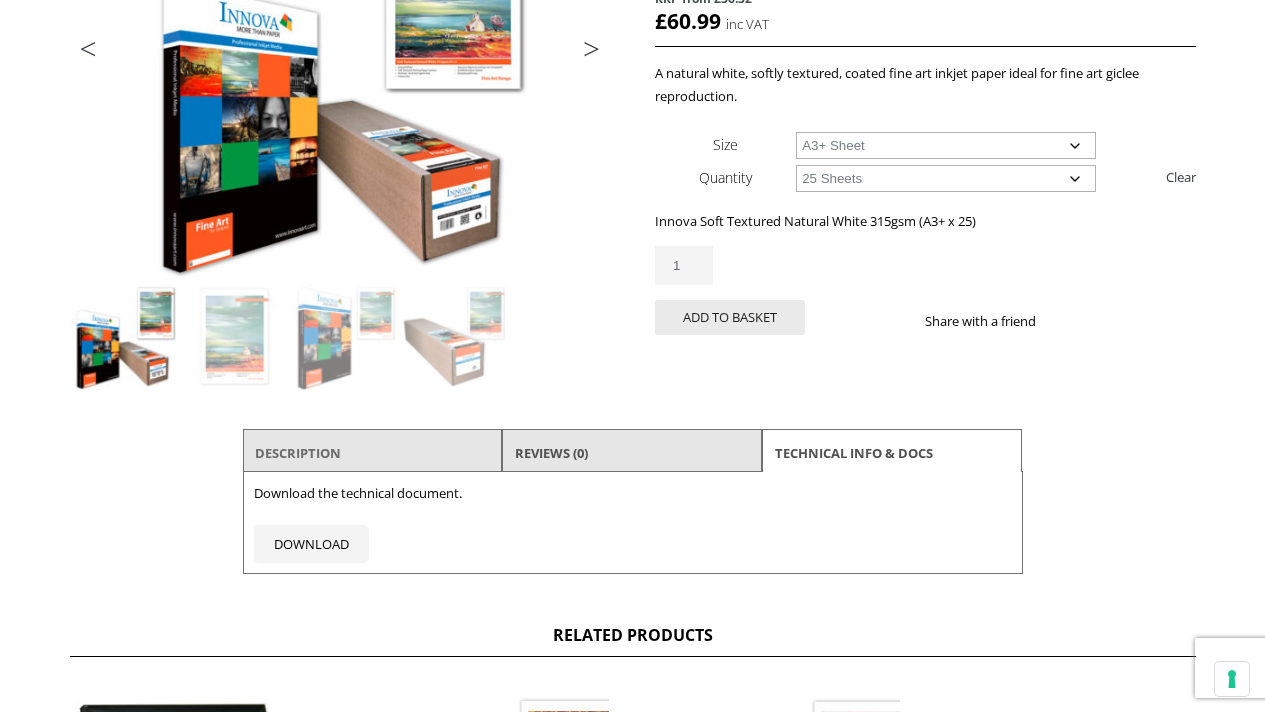click on "Description" at bounding box center [298, 453] 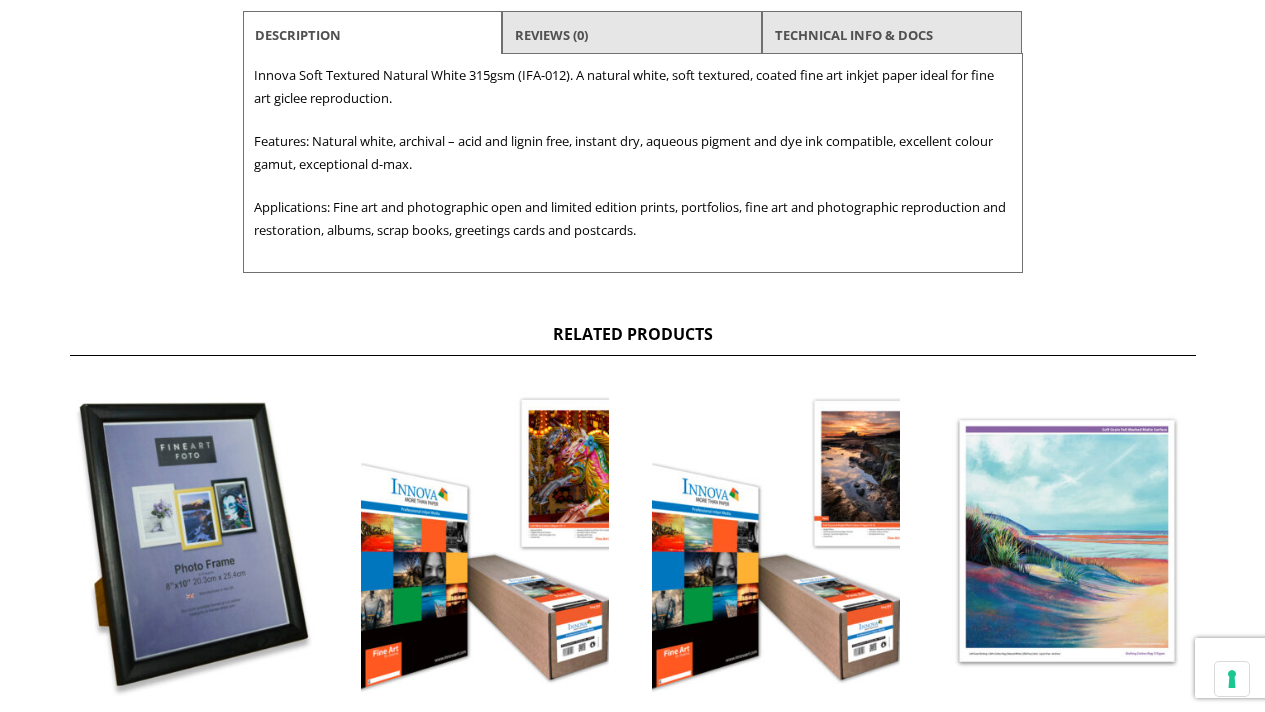scroll, scrollTop: 967, scrollLeft: 0, axis: vertical 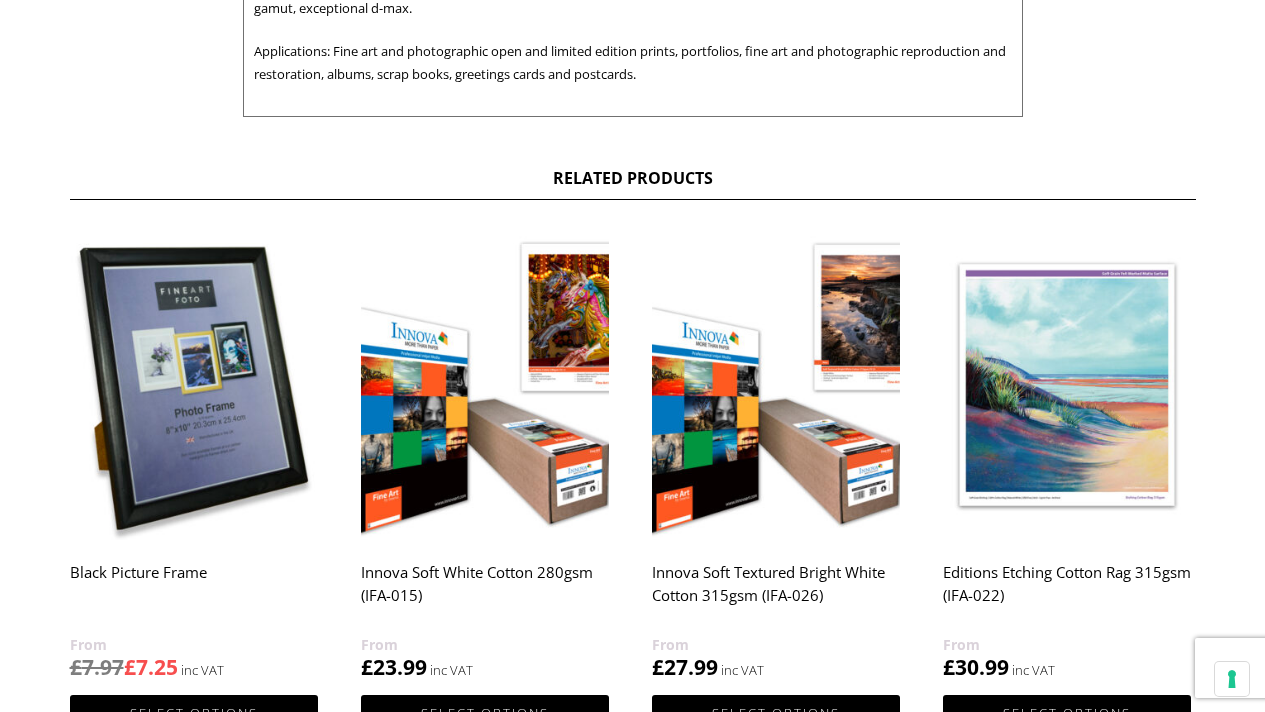 click at bounding box center (776, 385) 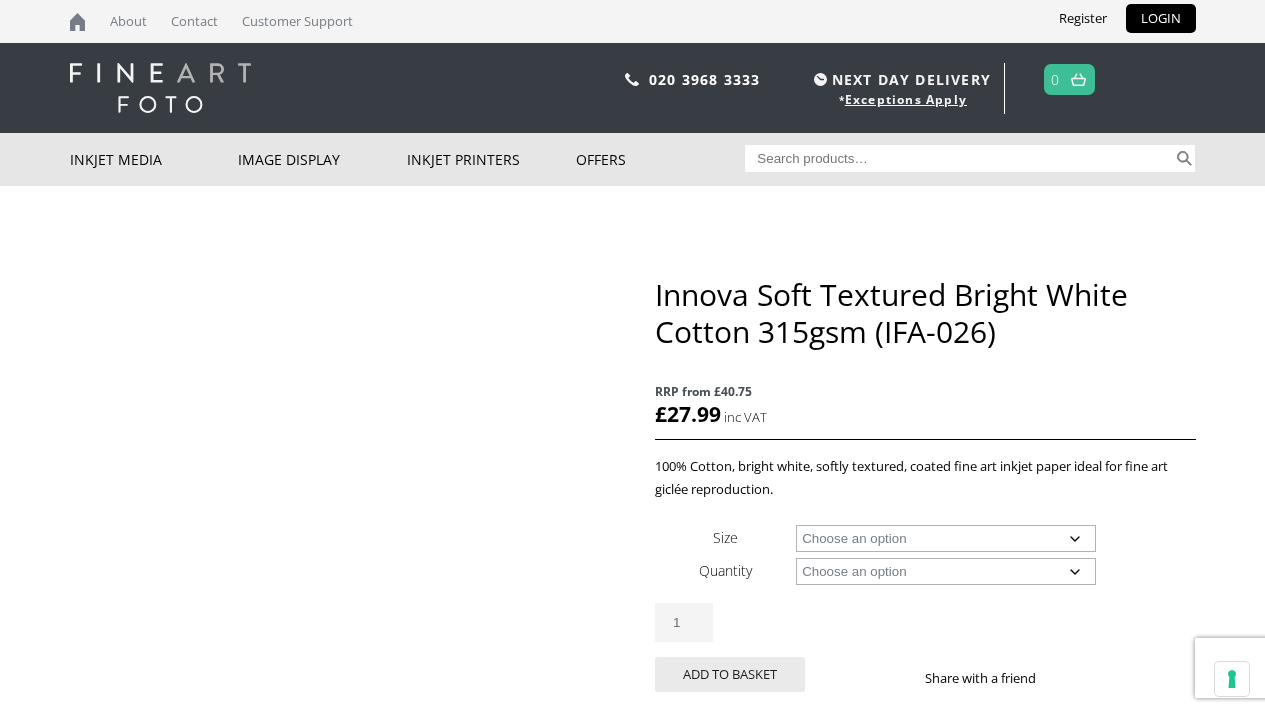 scroll, scrollTop: 0, scrollLeft: 0, axis: both 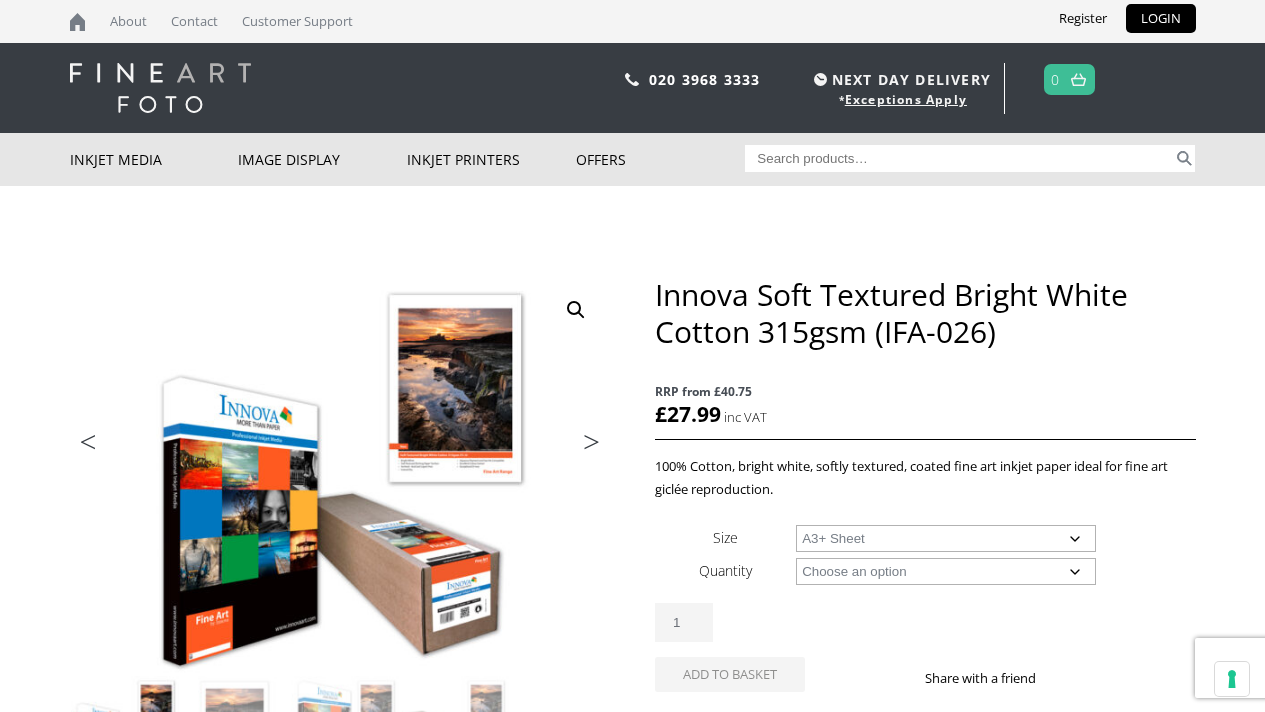 select on "a3-sheet-2" 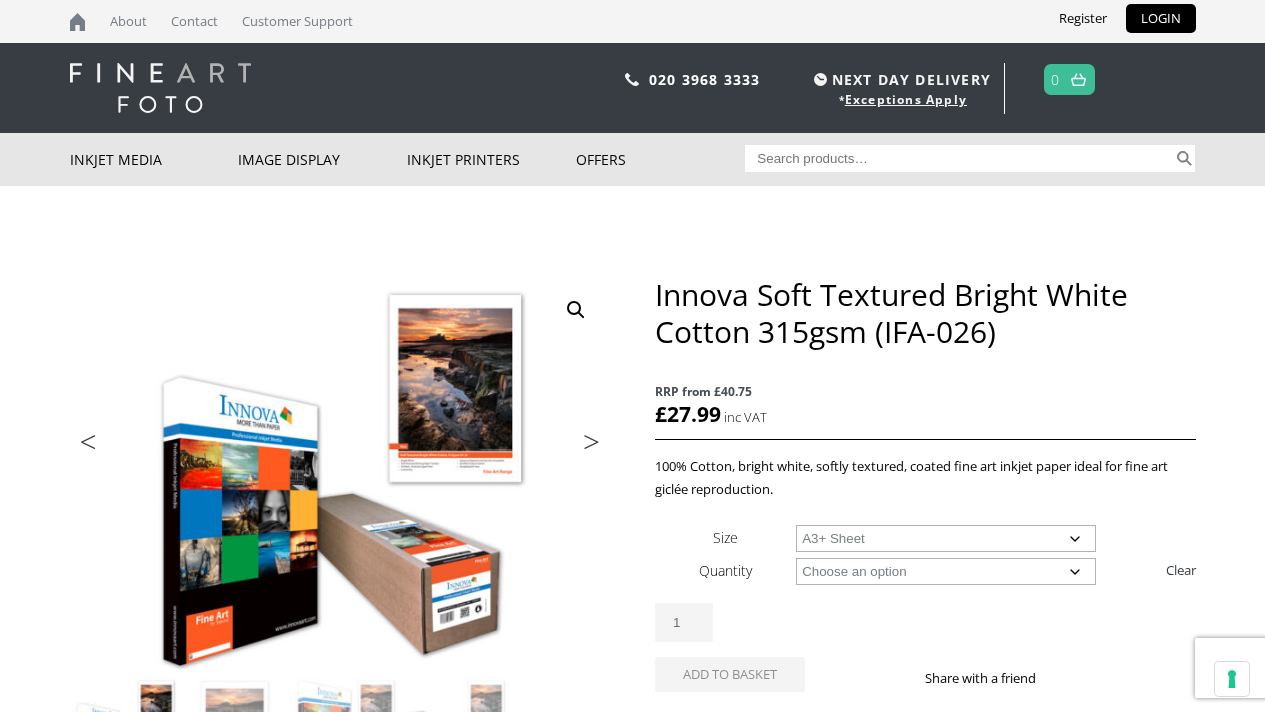scroll, scrollTop: 0, scrollLeft: 0, axis: both 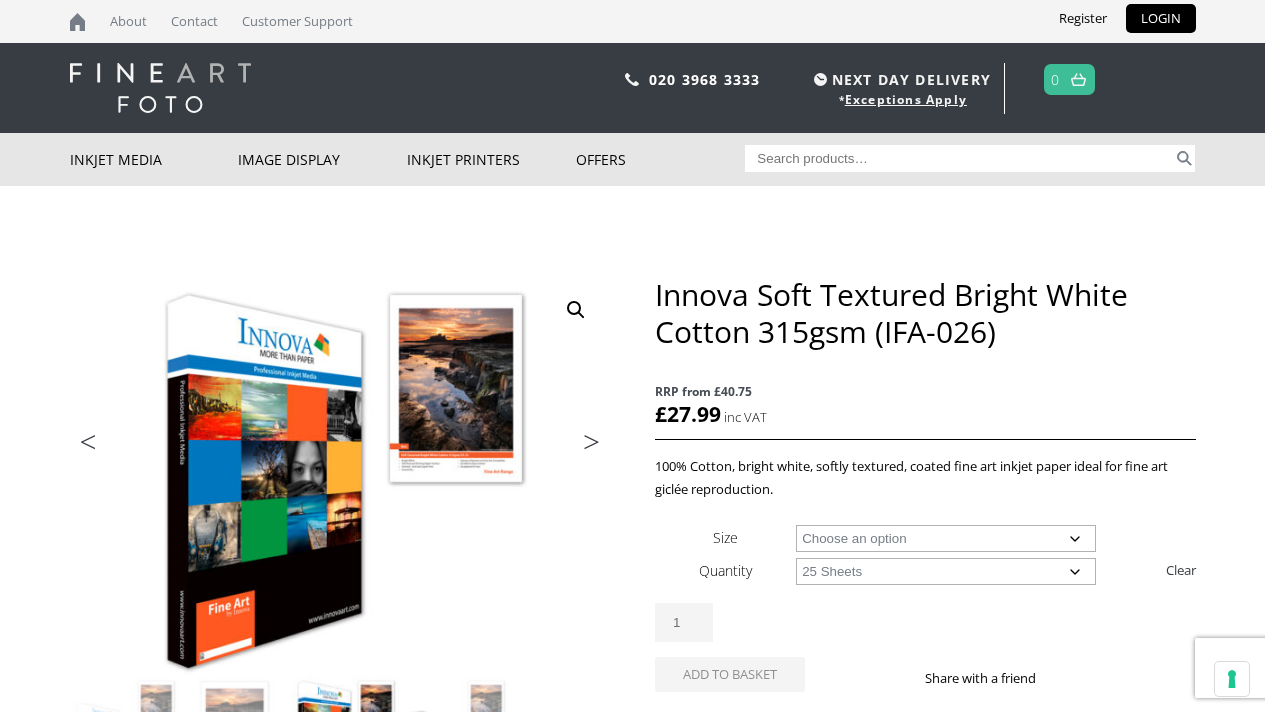 select on "a3-sheet-2" 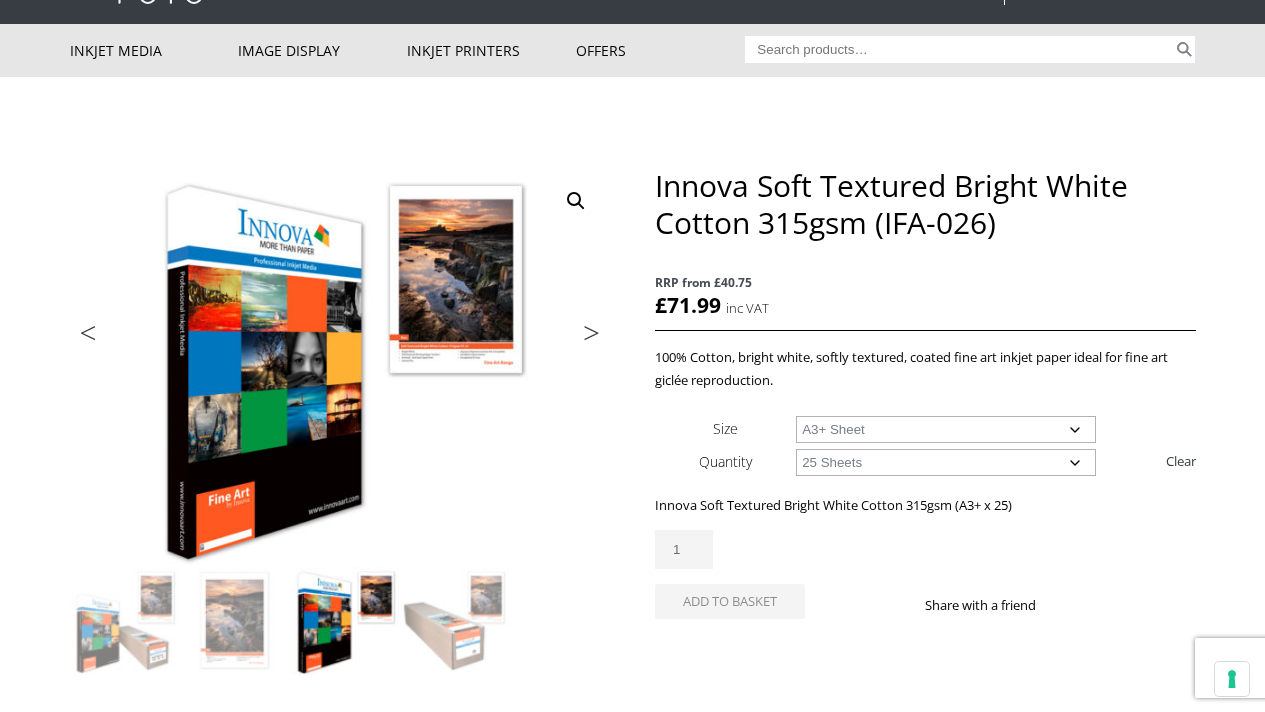 scroll, scrollTop: 125, scrollLeft: 0, axis: vertical 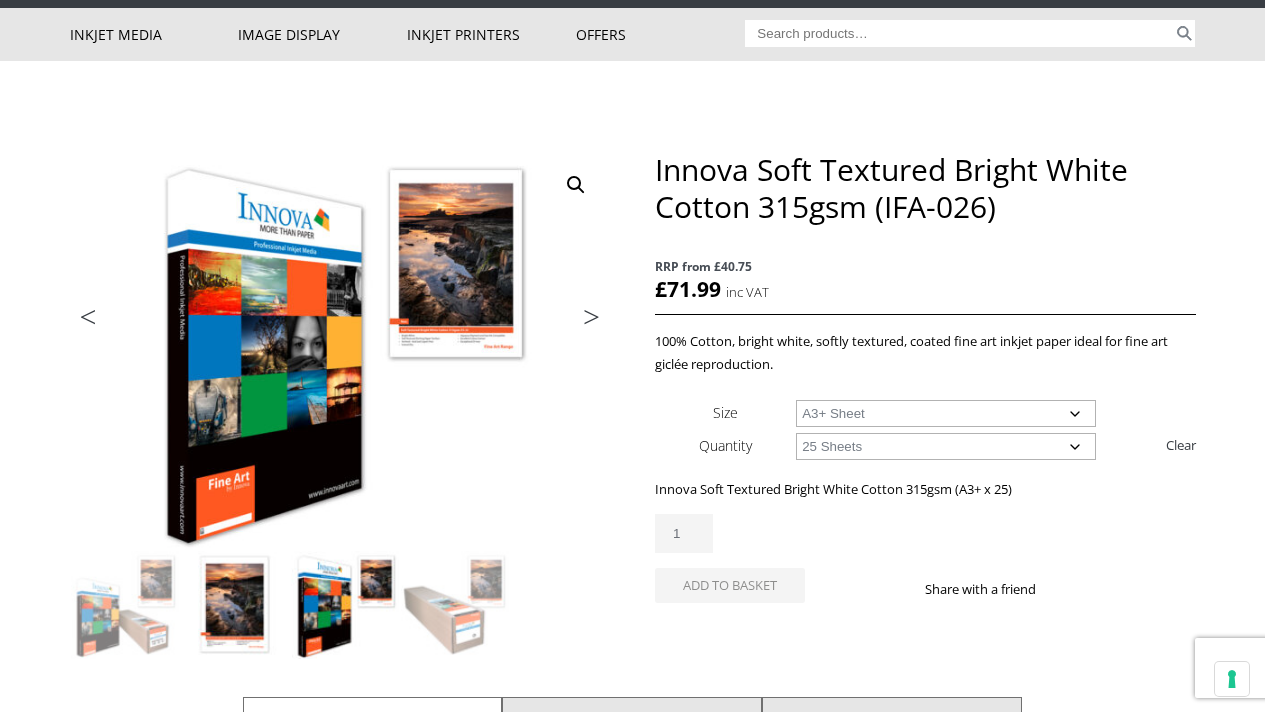 click at bounding box center [235, 605] 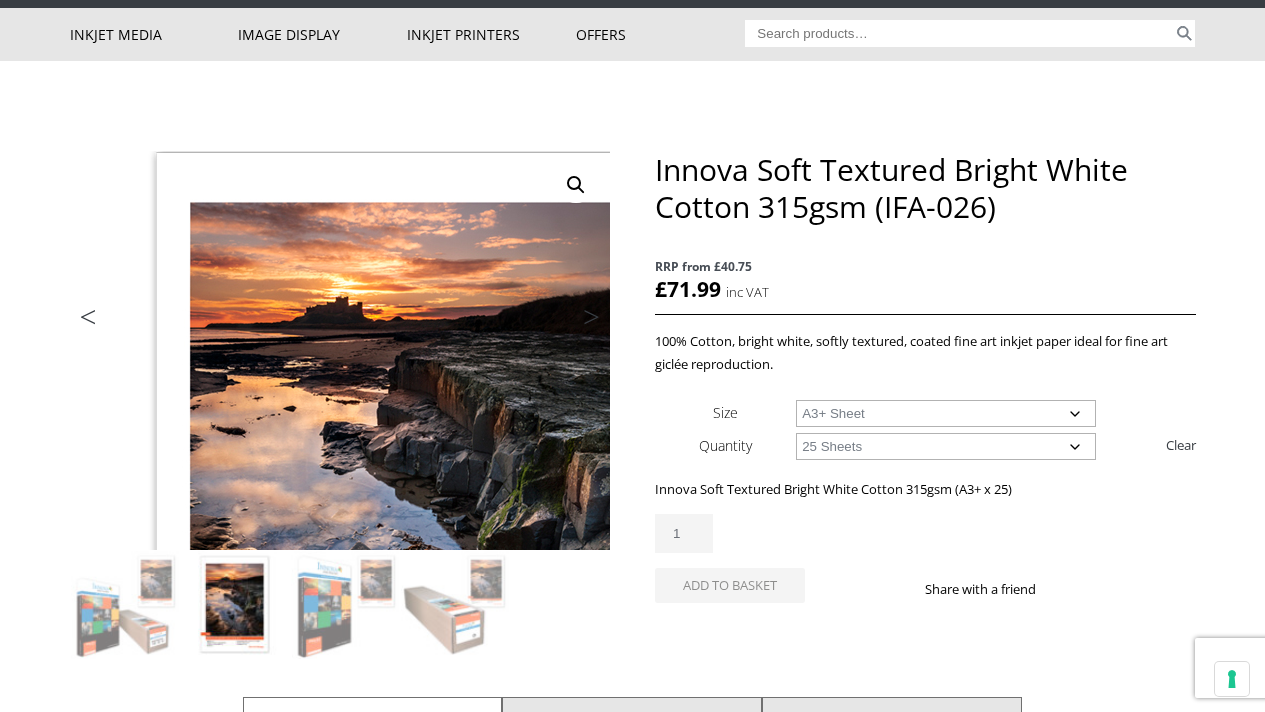 click at bounding box center (405, 506) 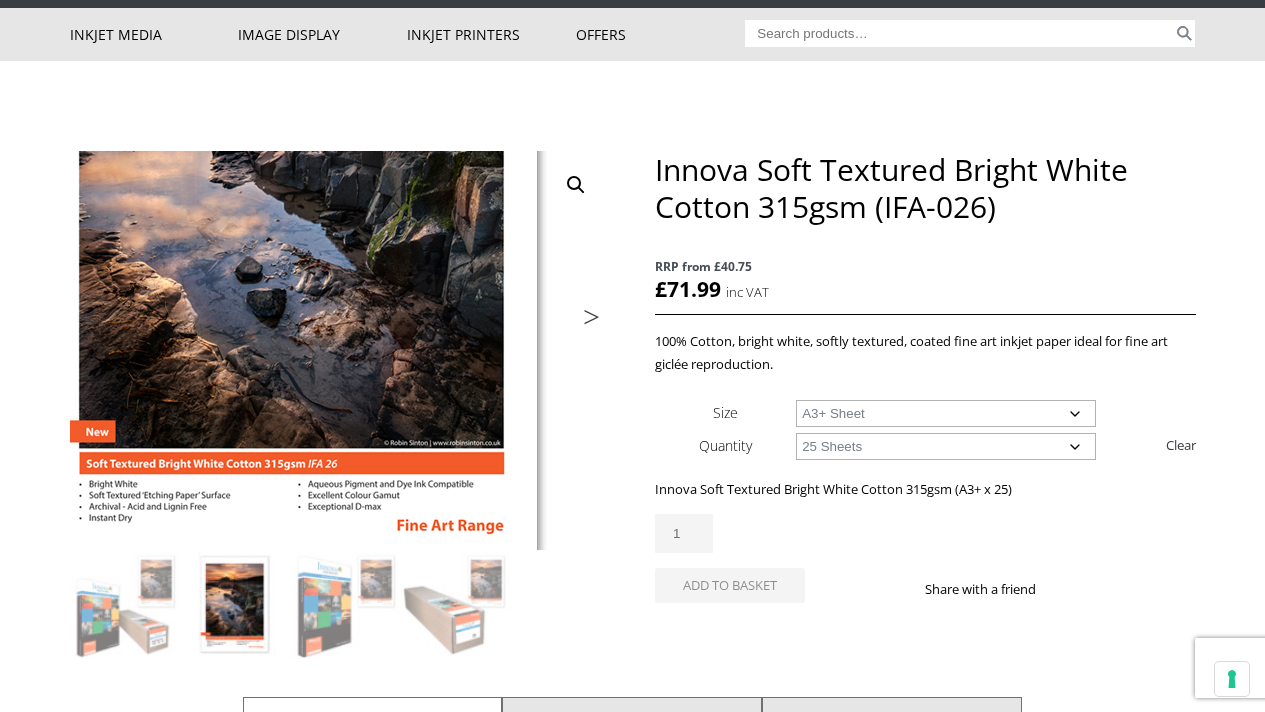 click at bounding box center (294, 220) 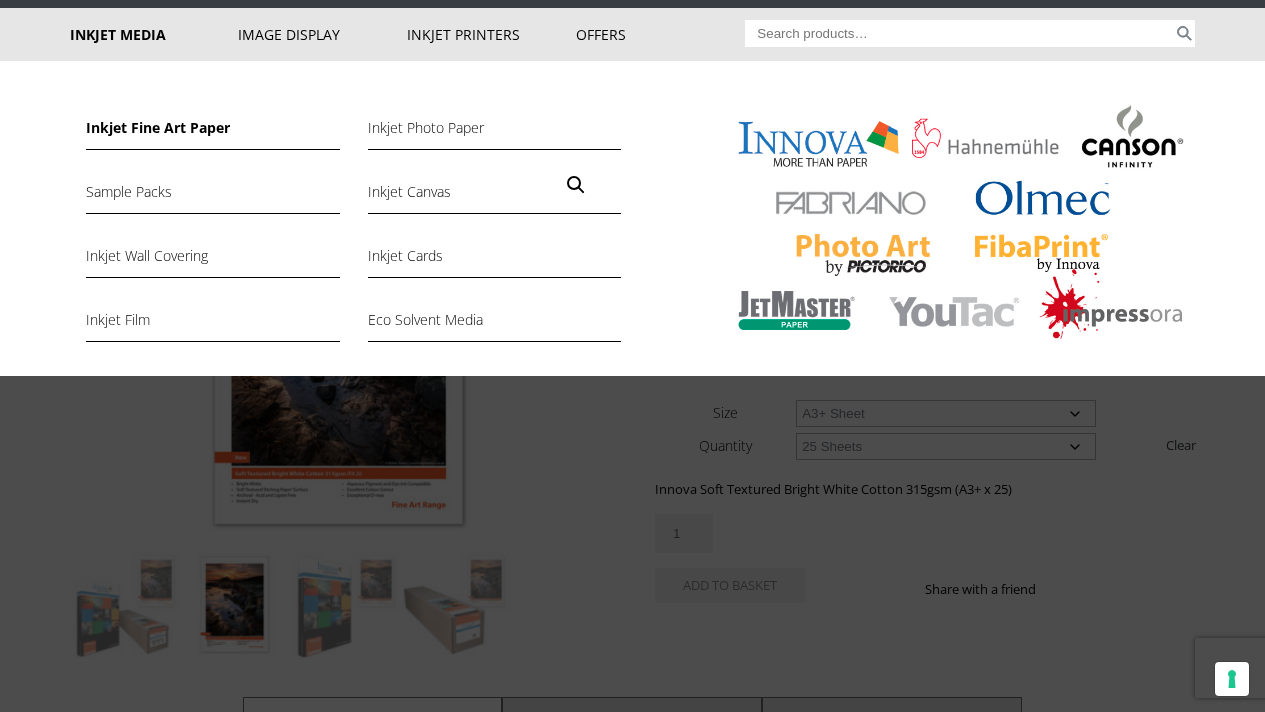 click on "Inkjet Fine Art Paper" at bounding box center (212, 133) 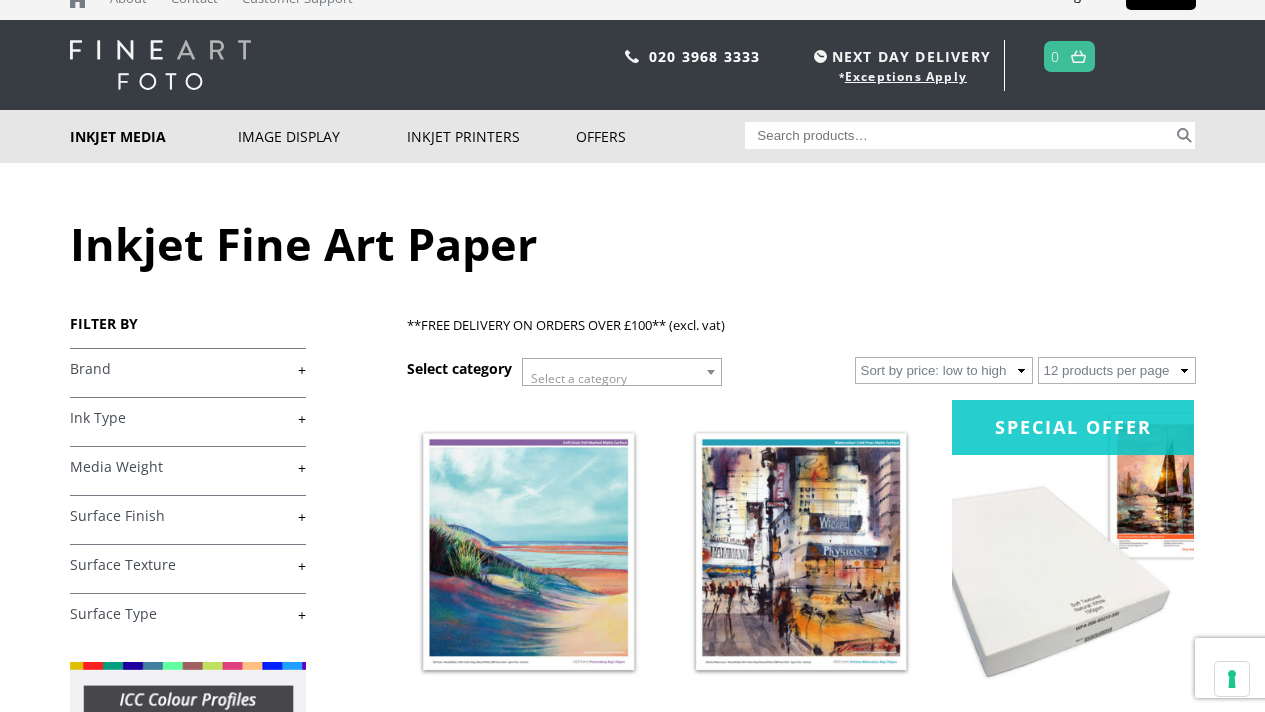 scroll, scrollTop: 45, scrollLeft: 0, axis: vertical 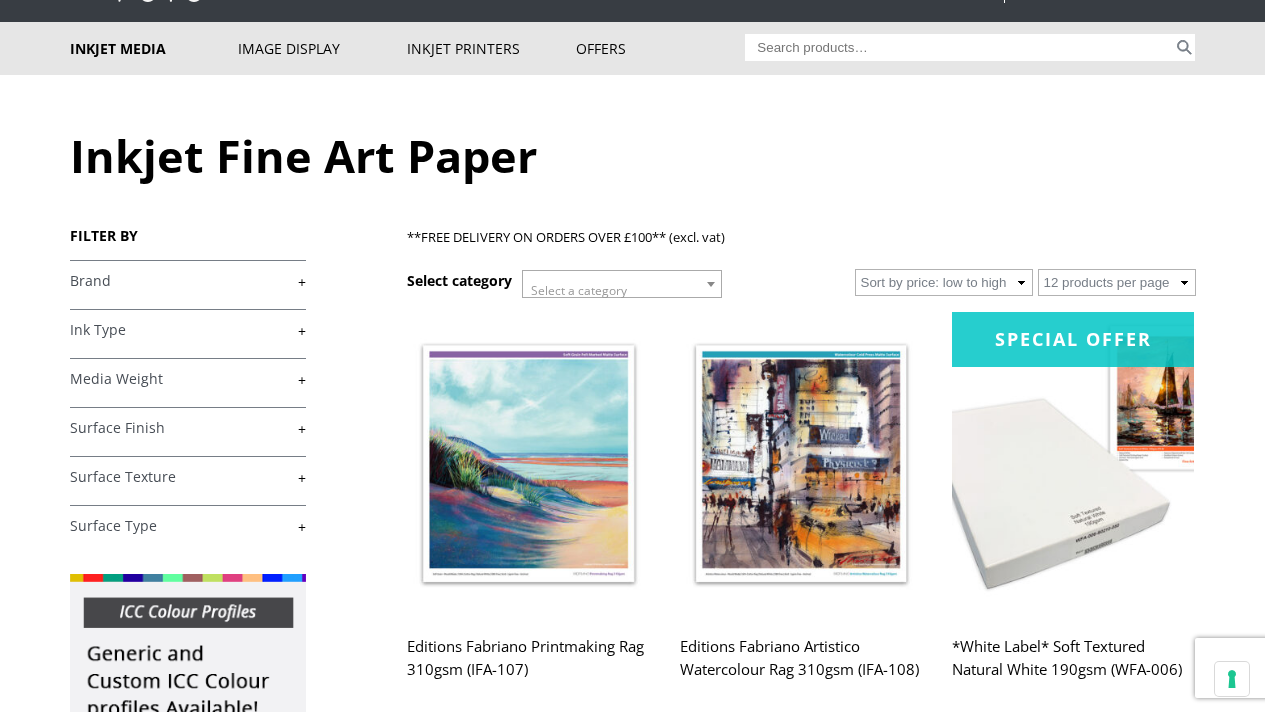 click on "+" at bounding box center [188, 330] 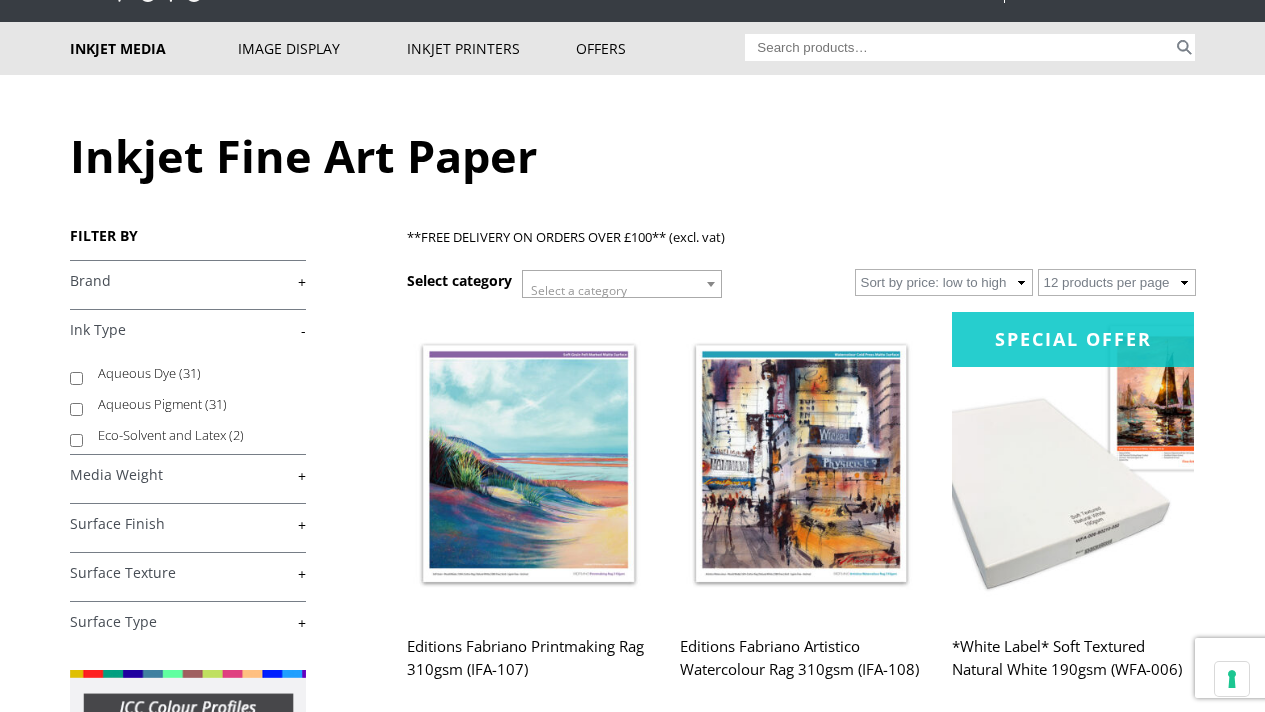click on "-" at bounding box center (188, 330) 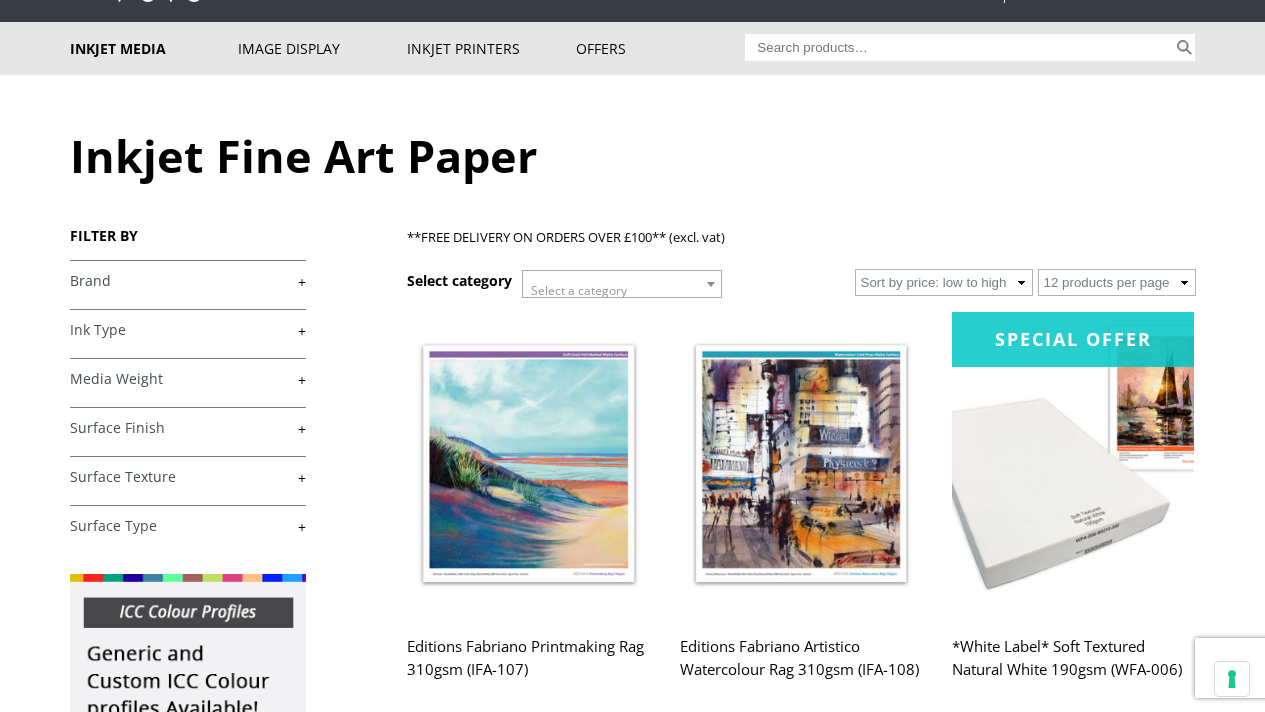 click on "+" at bounding box center (188, 379) 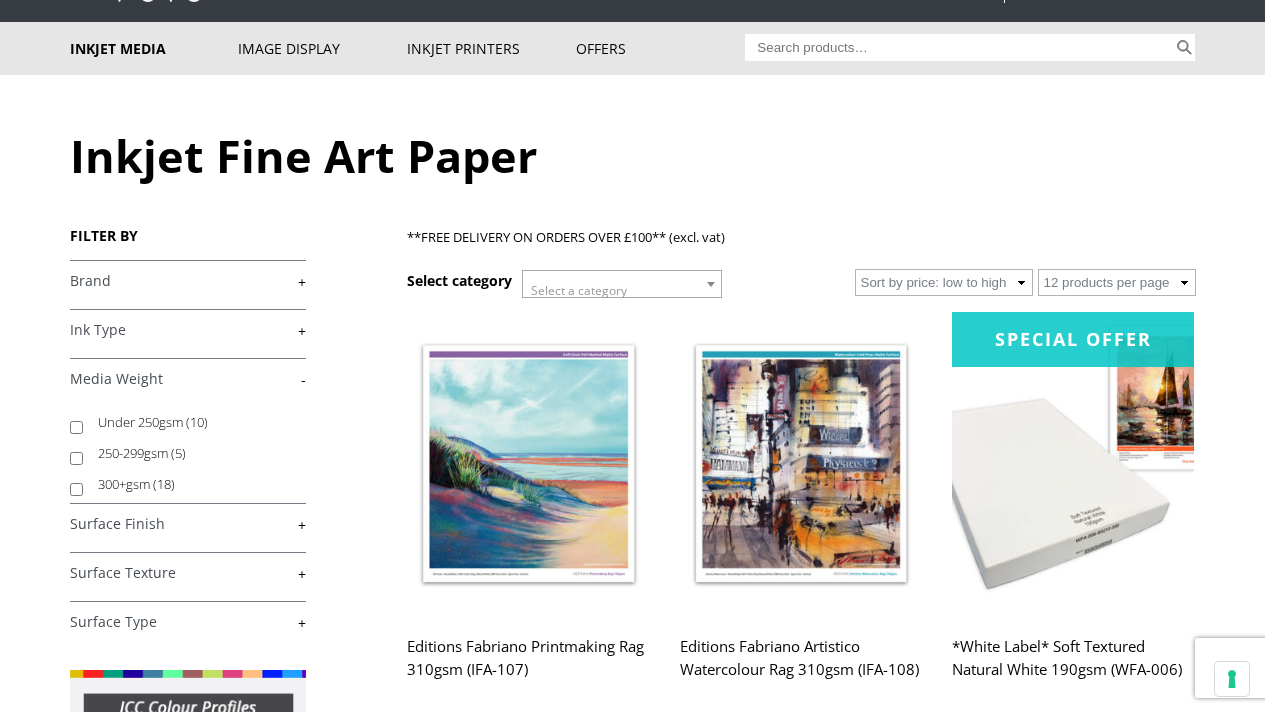 click on "-" at bounding box center (188, 379) 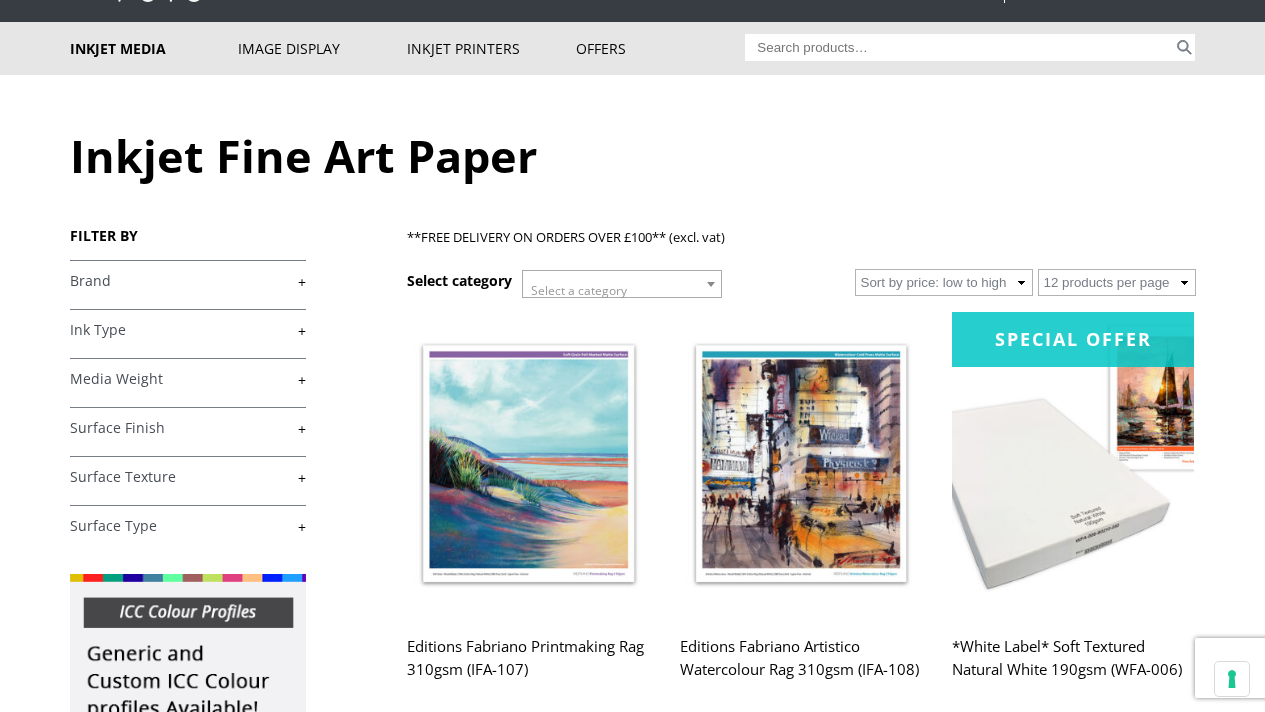 click on "+" at bounding box center [188, 379] 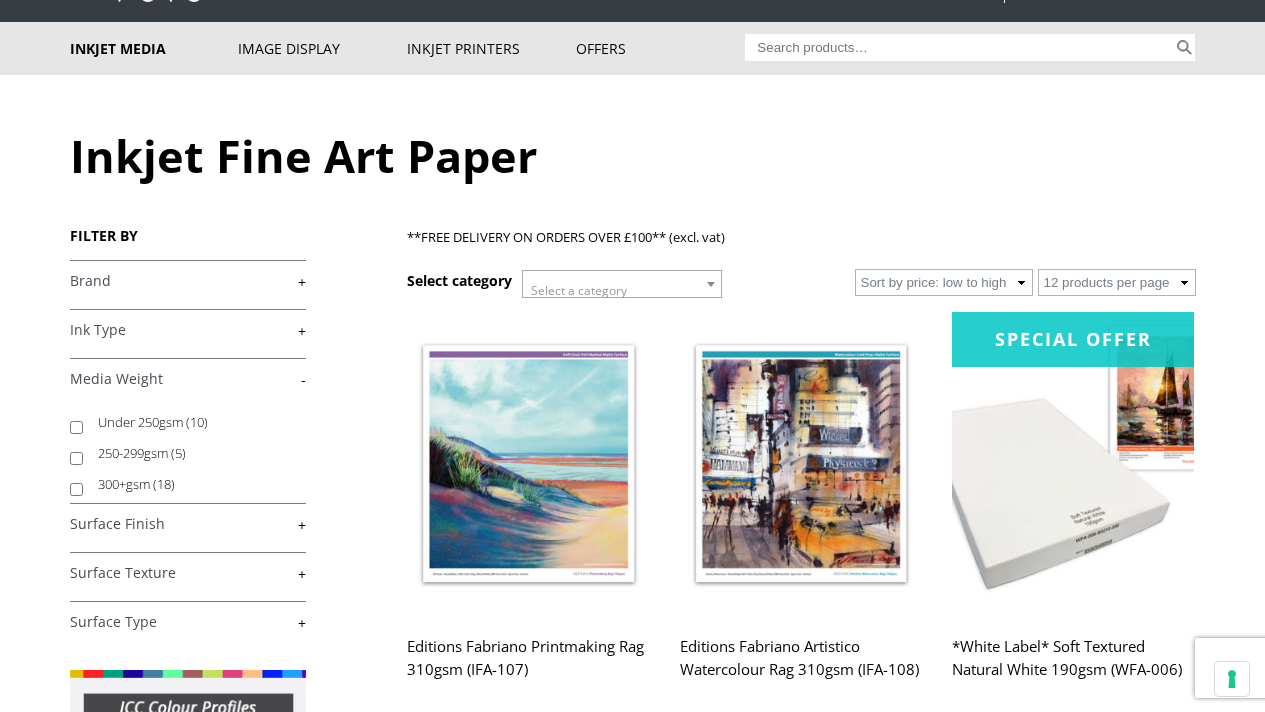 click on "250-299gsm (5)" at bounding box center [76, 458] 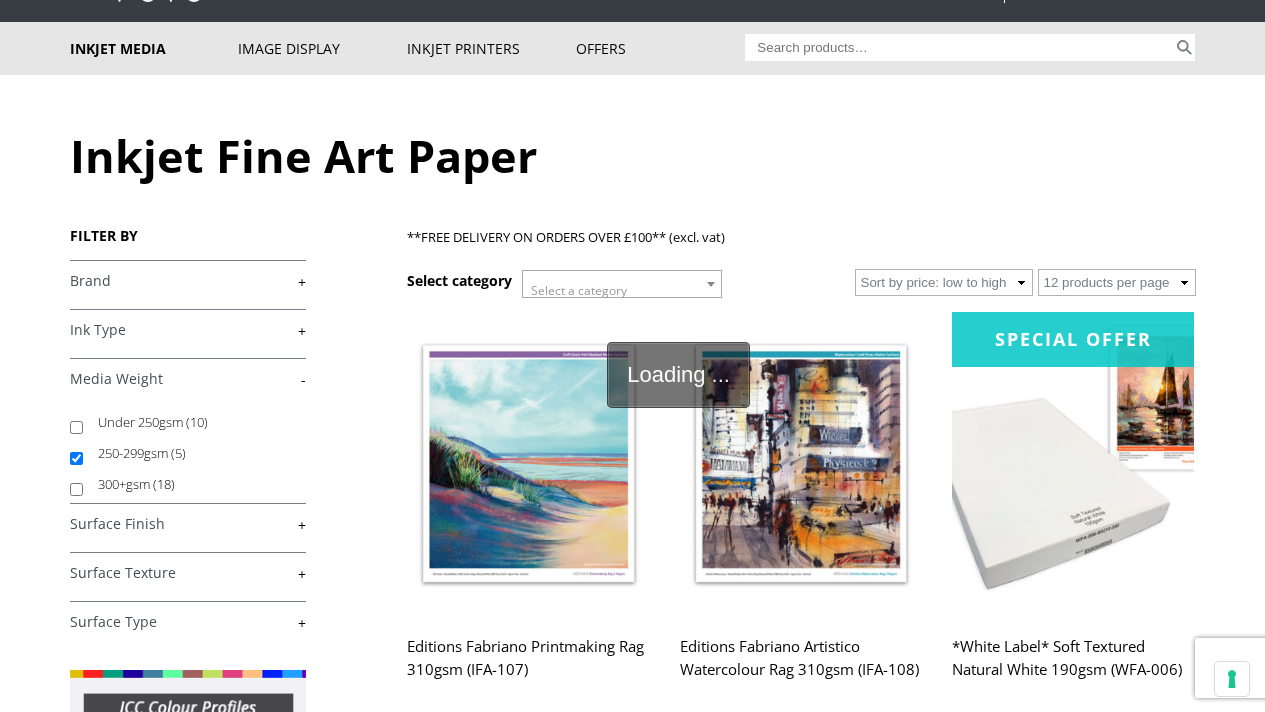 click on "300+gsm (18)" at bounding box center [76, 489] 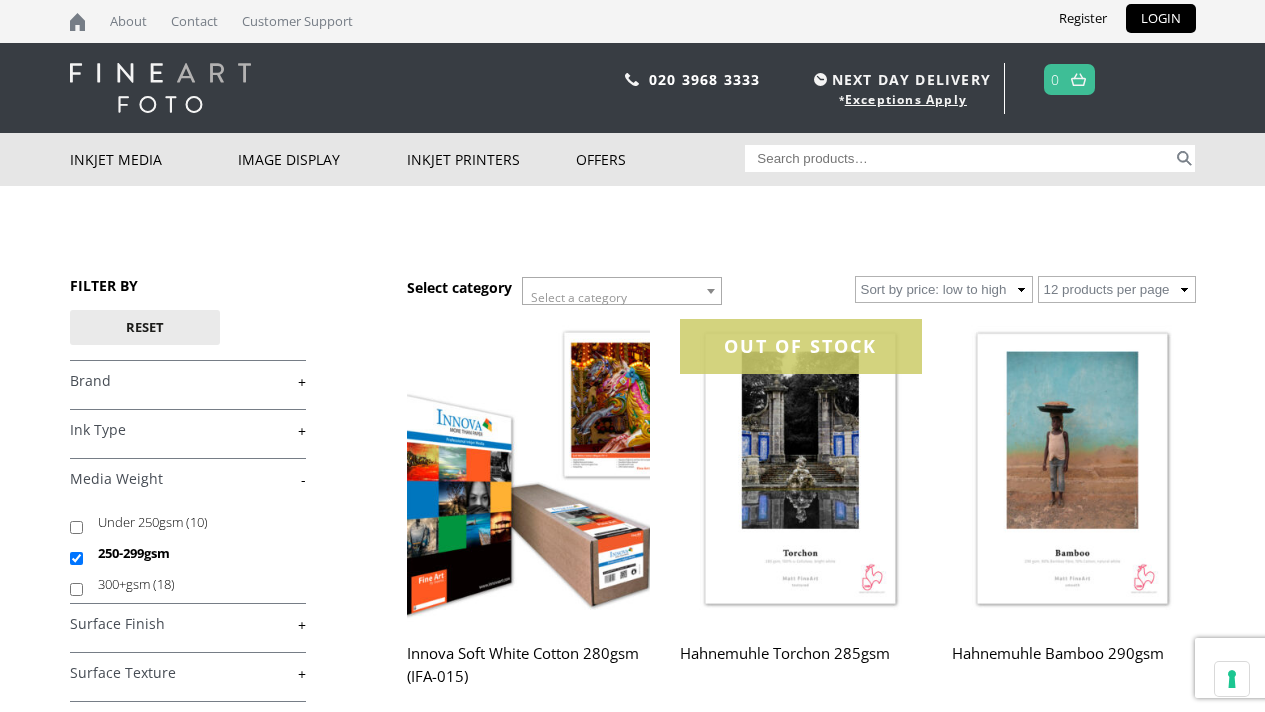 scroll, scrollTop: 0, scrollLeft: 0, axis: both 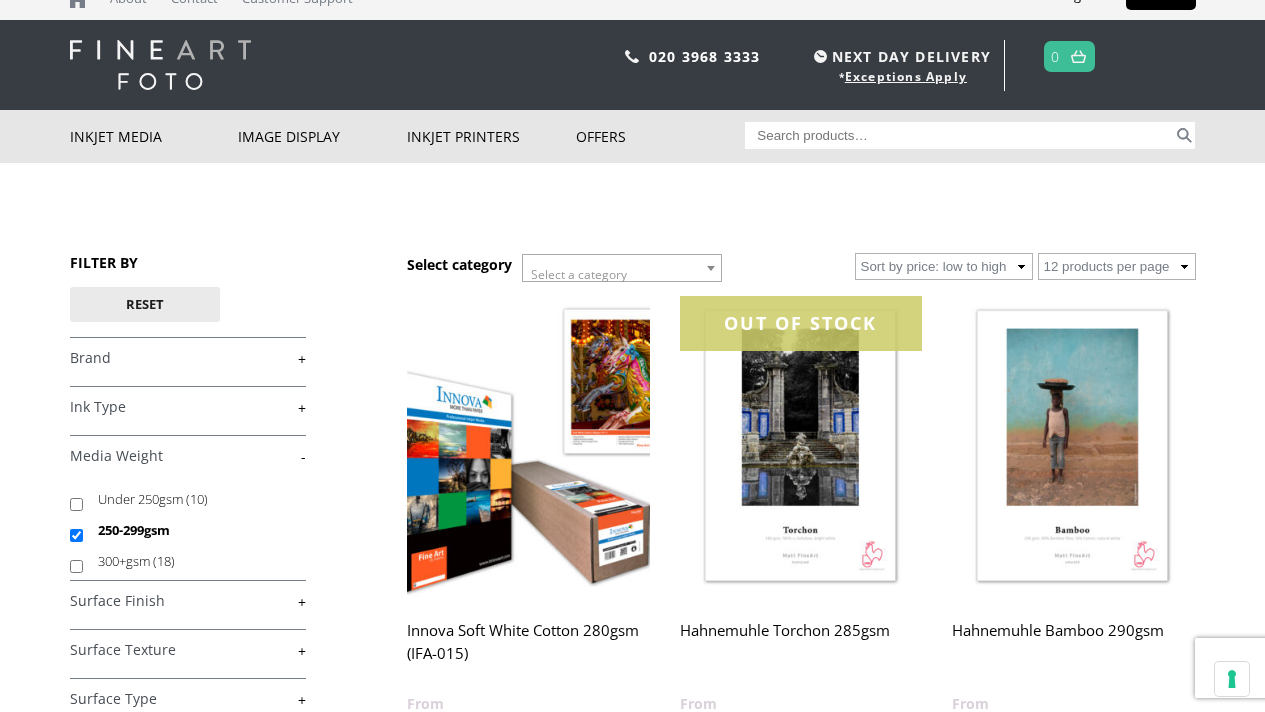 click on "300+gsm (18)" at bounding box center [76, 566] 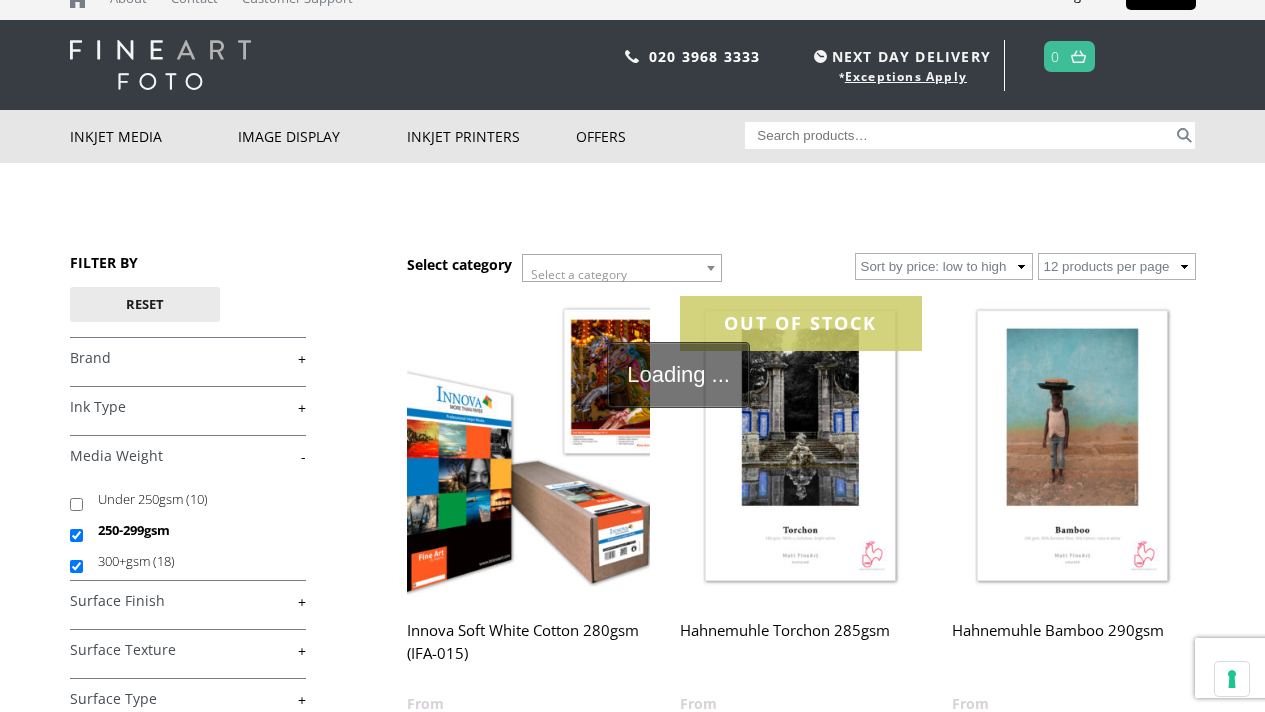 scroll, scrollTop: 23, scrollLeft: 0, axis: vertical 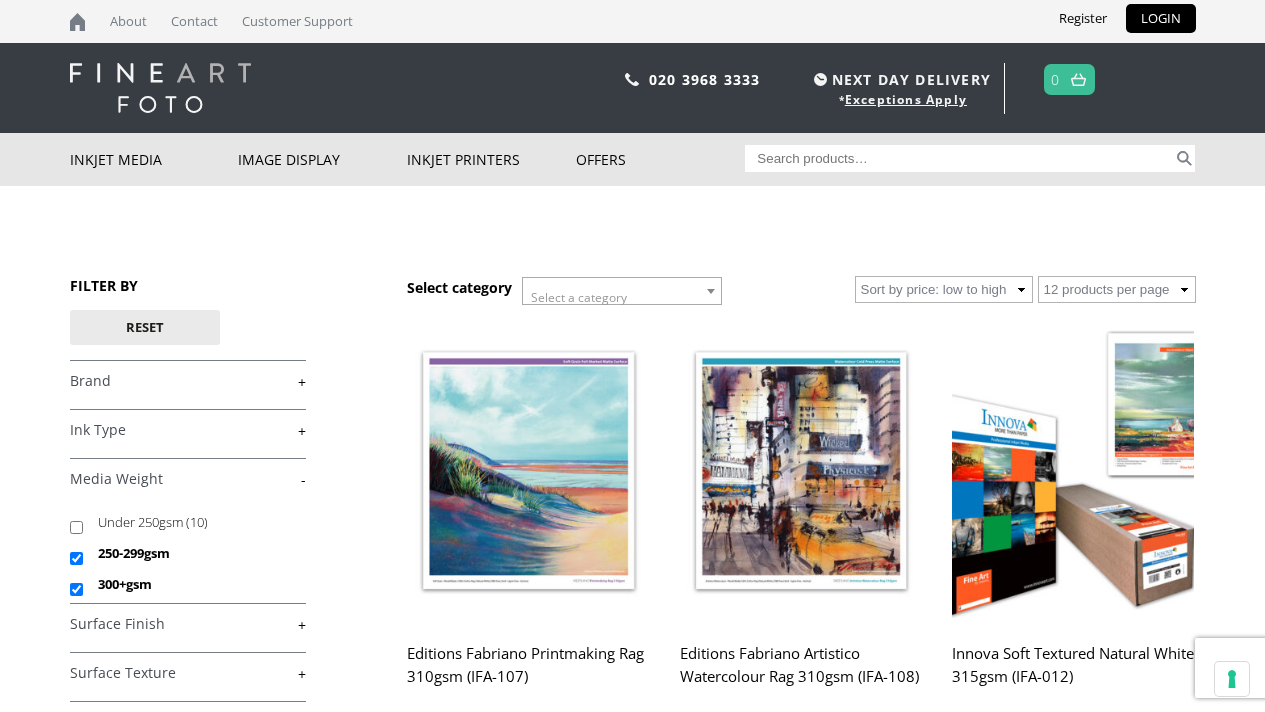 click on "+" at bounding box center [188, 624] 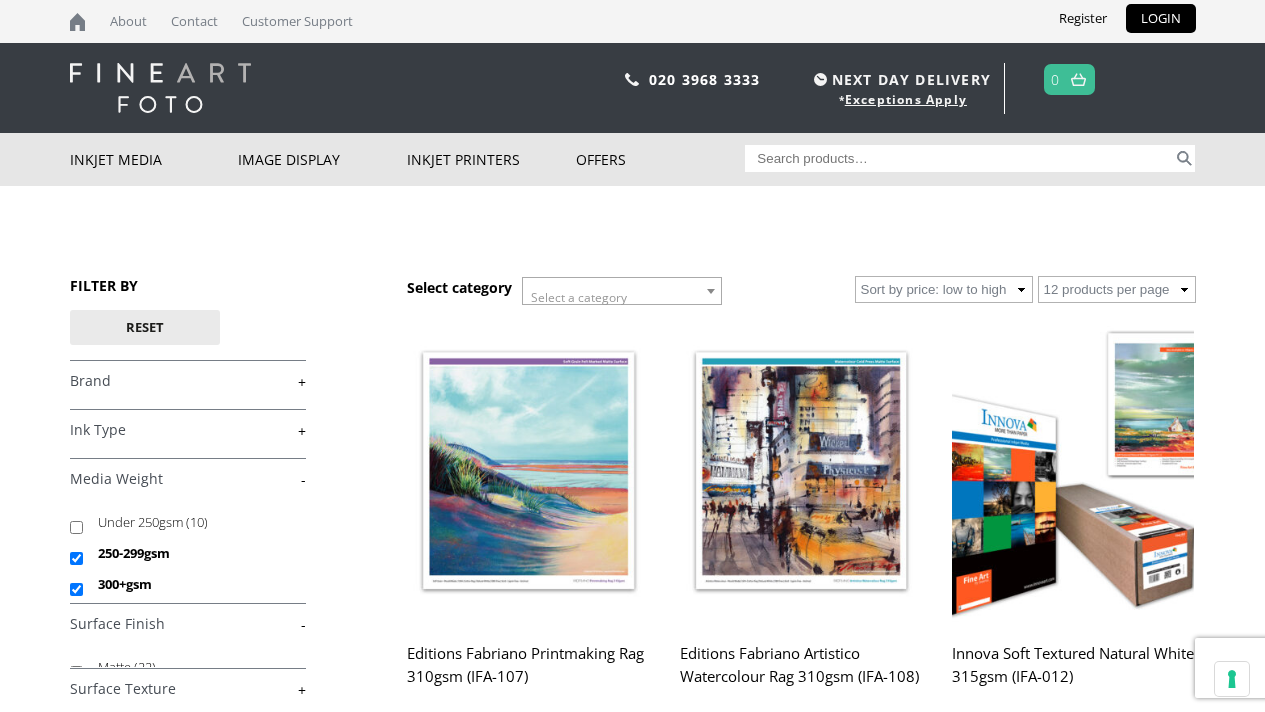 scroll, scrollTop: 188, scrollLeft: 0, axis: vertical 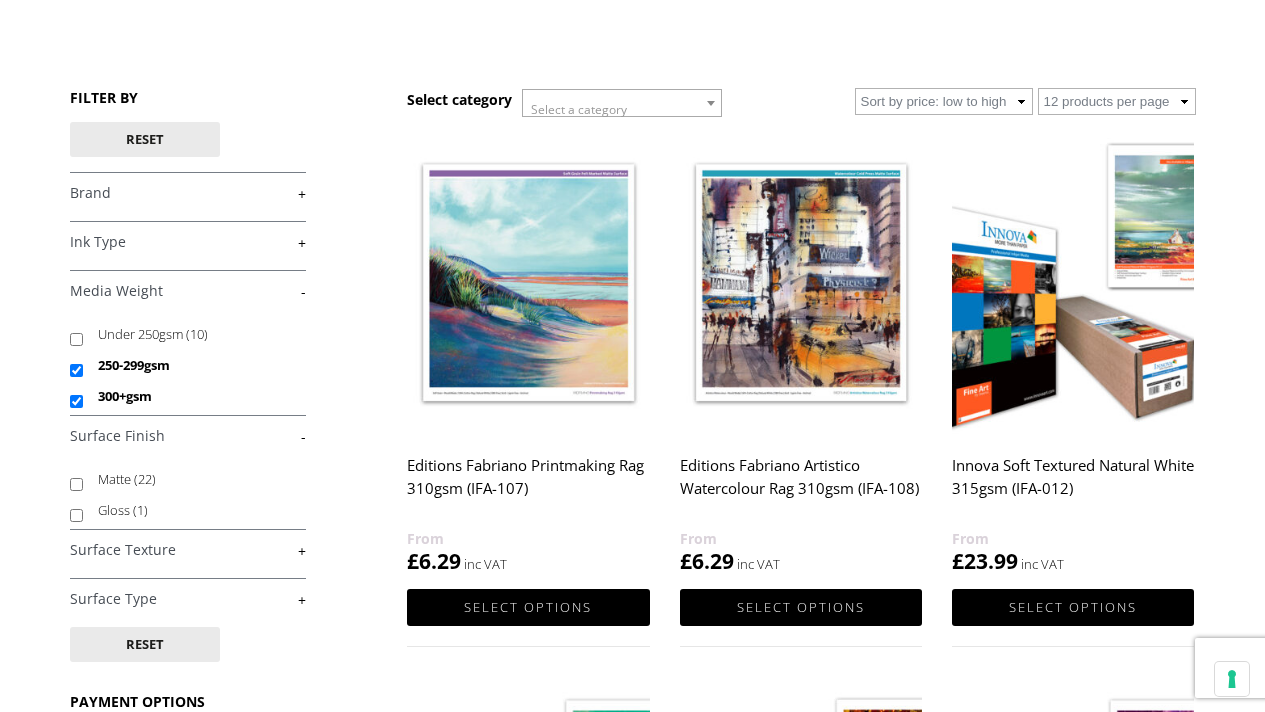 click on "Matte (22)" at bounding box center (76, 484) 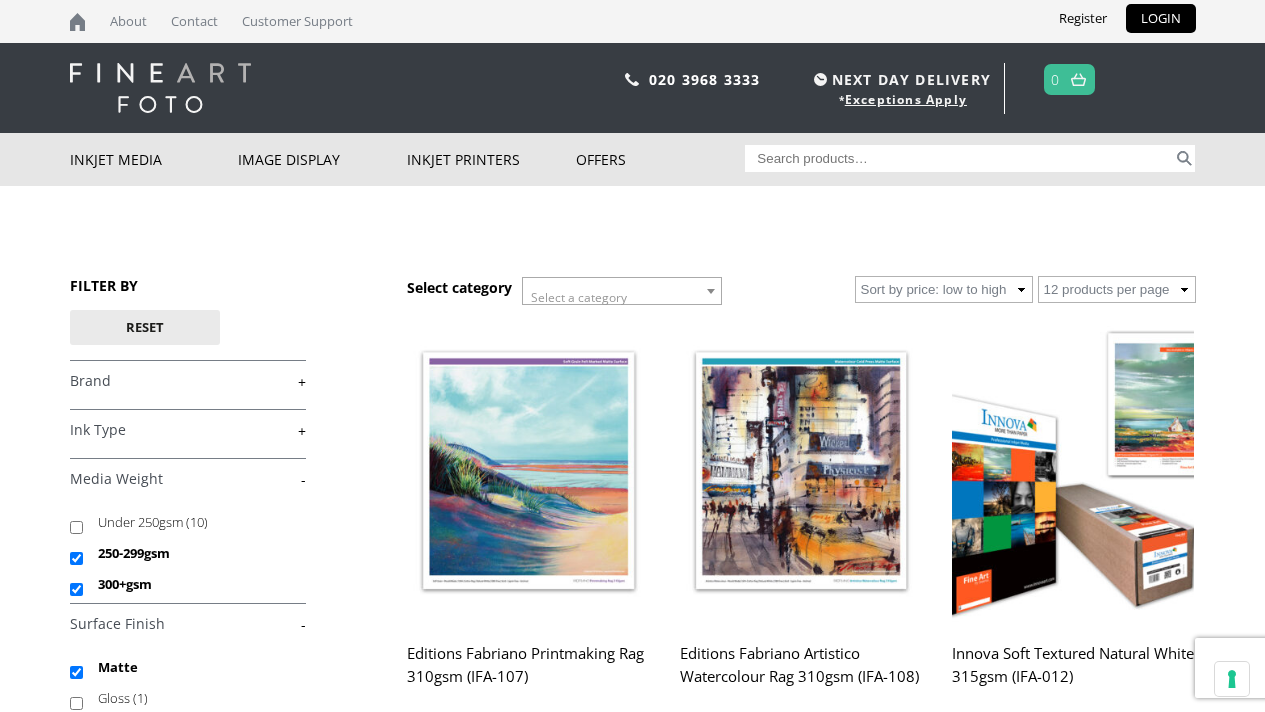 scroll, scrollTop: 0, scrollLeft: 0, axis: both 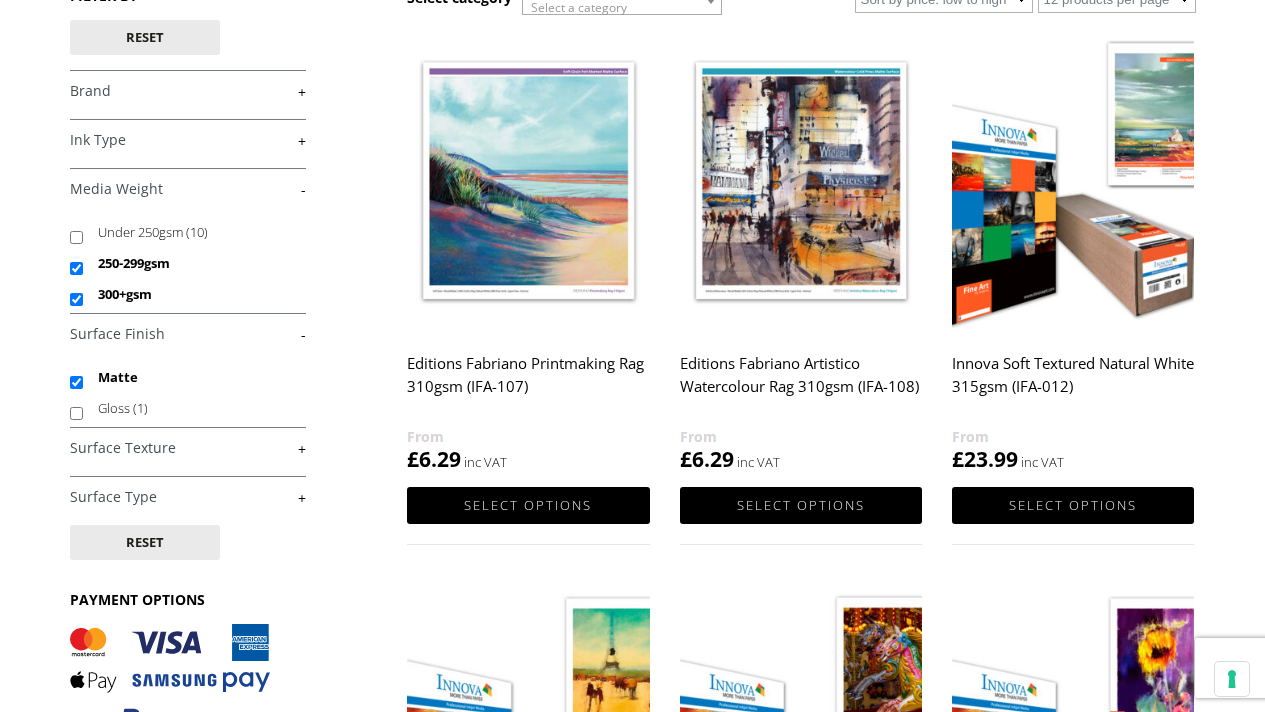 click on "+" at bounding box center [188, 448] 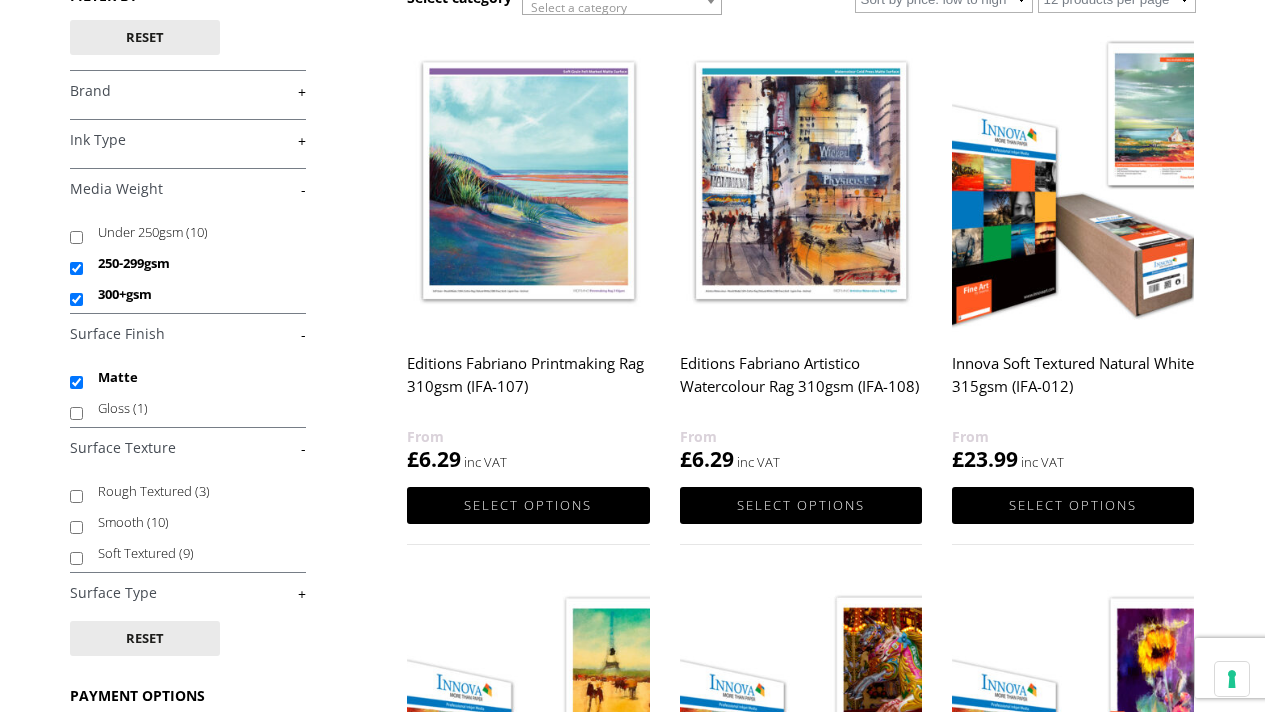click on "Soft Textured (9)" at bounding box center (76, 558) 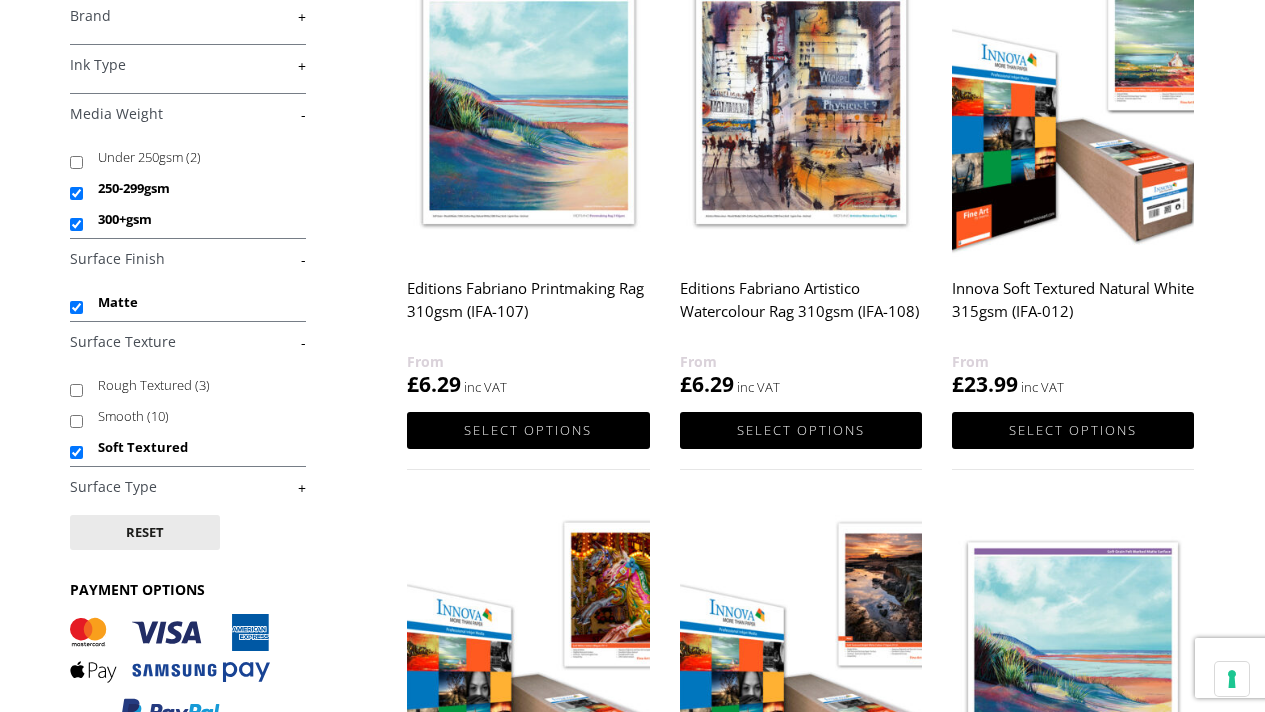 scroll, scrollTop: 374, scrollLeft: 0, axis: vertical 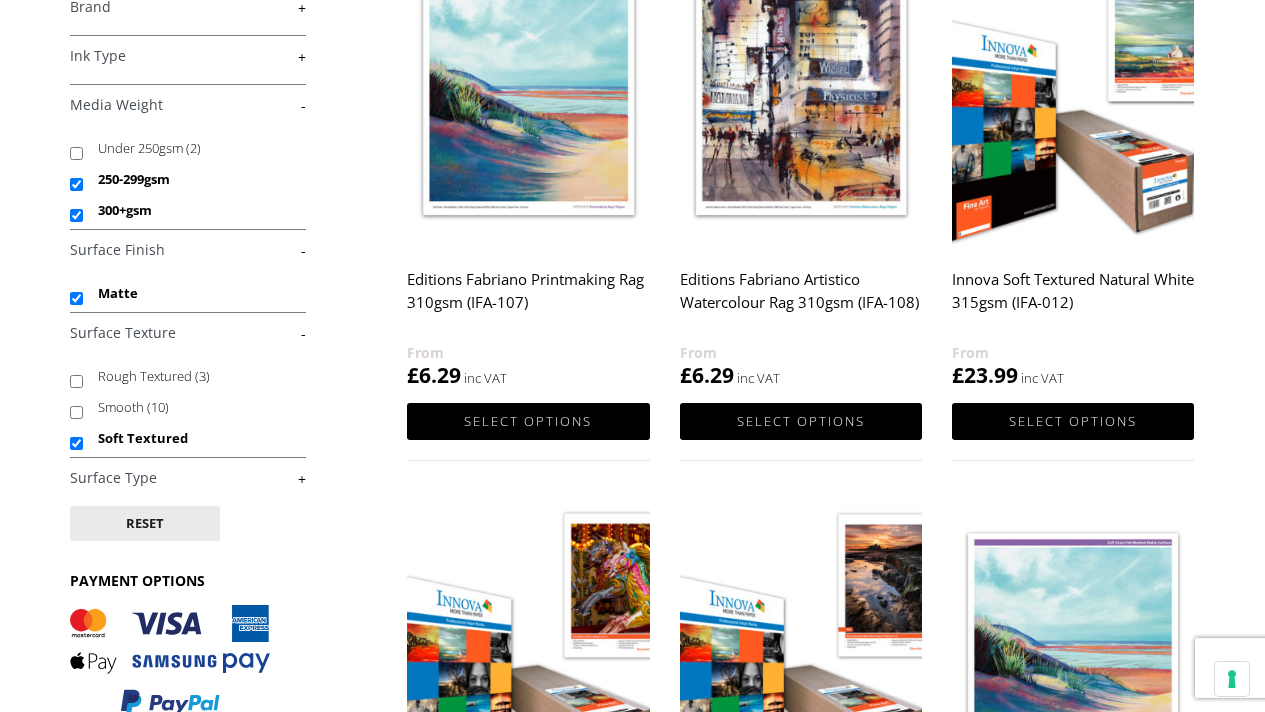 click on "Rough Textured (3)" at bounding box center [76, 381] 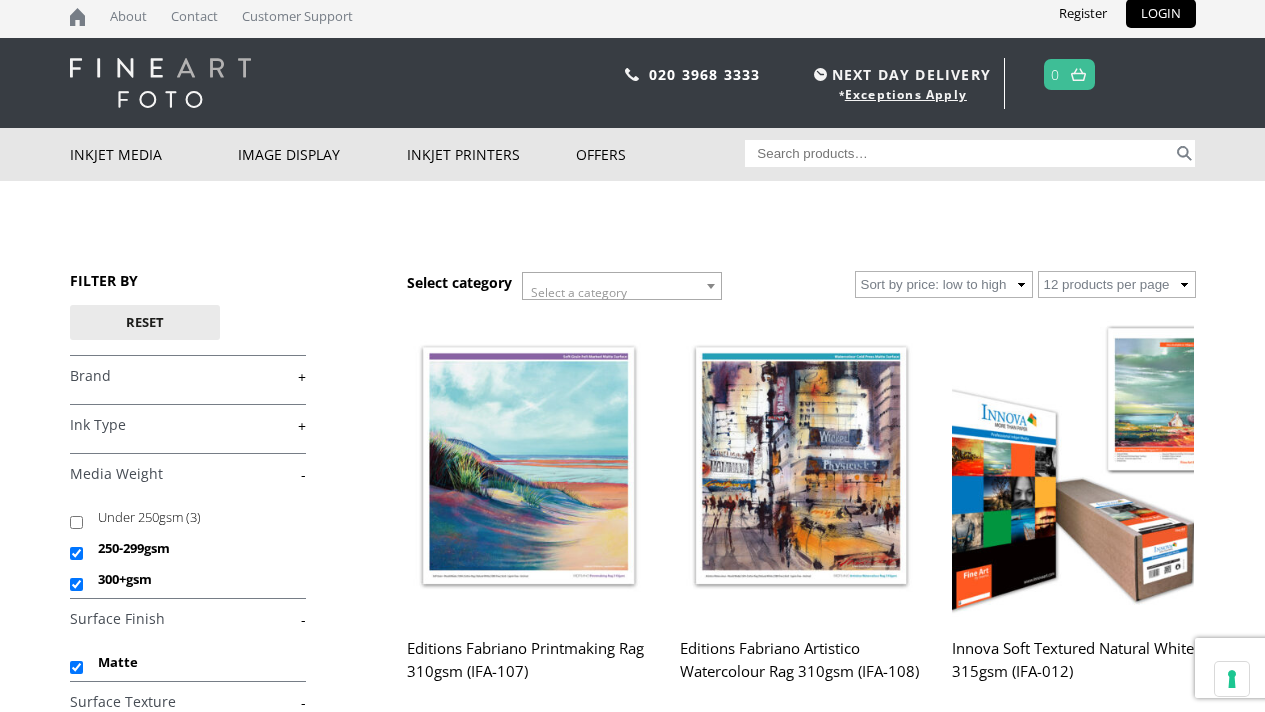 scroll, scrollTop: 24, scrollLeft: 0, axis: vertical 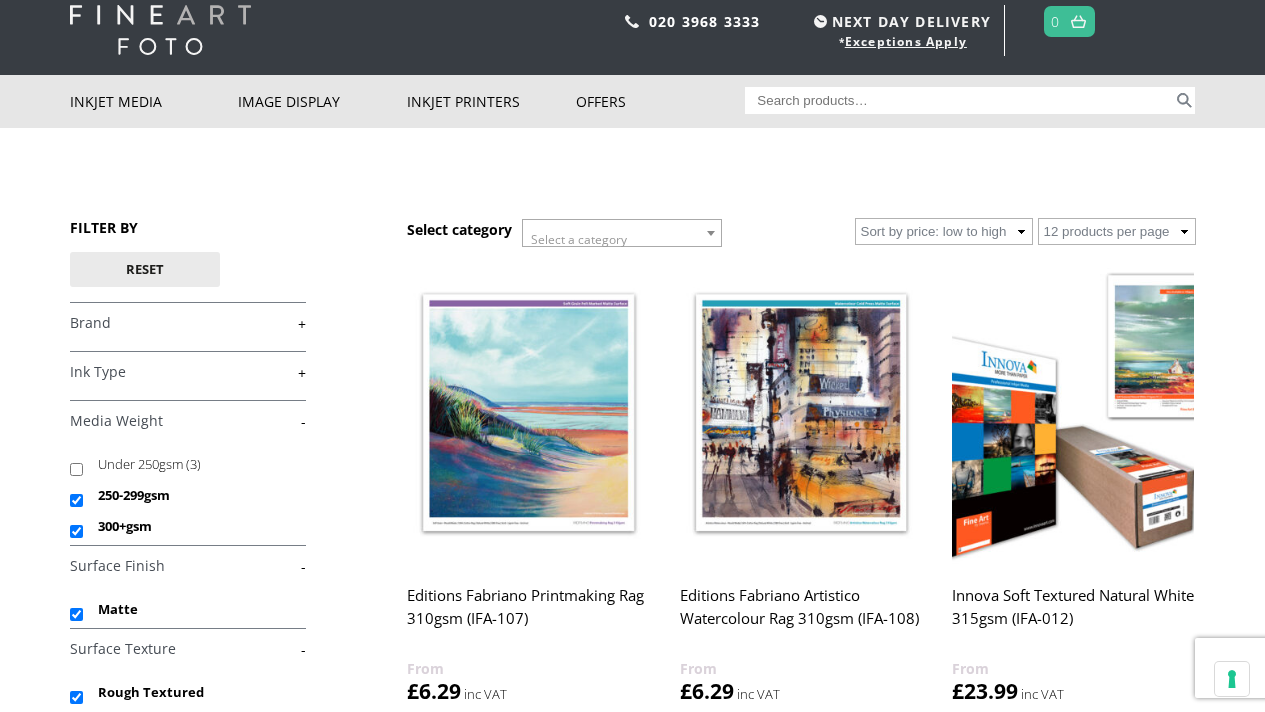 click at bounding box center [528, 412] 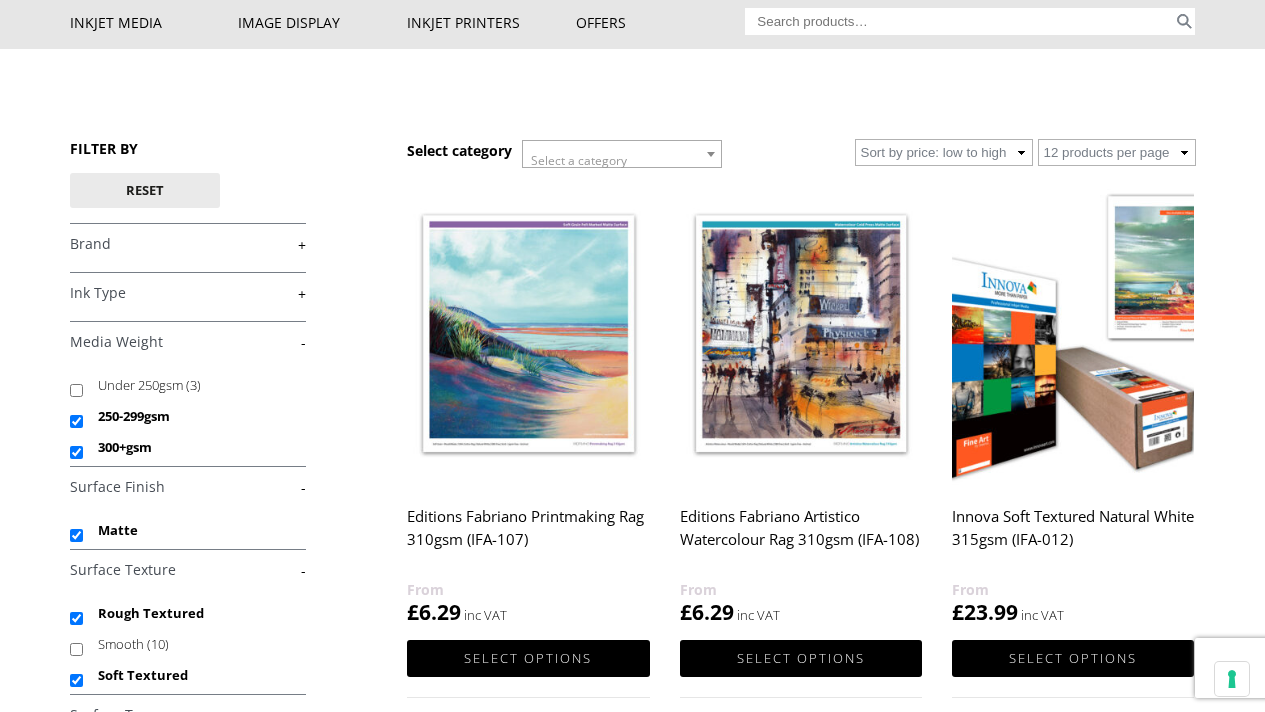 scroll, scrollTop: 145, scrollLeft: 0, axis: vertical 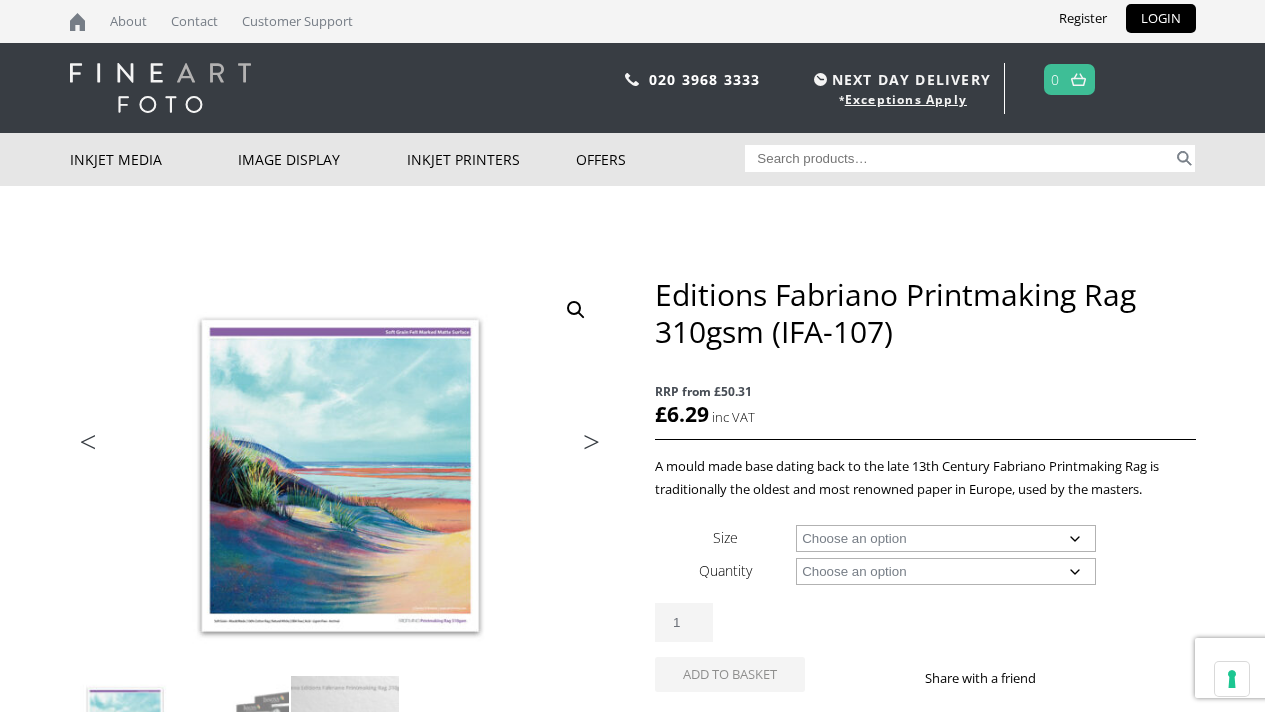 click on "Choose an option A4 Sheet A3 Sheet A3+ Sheet A2 Sheet 17" Wide Roll 24" Wide Roll 36" Wide Roll 44" Wide Roll 60" Wide Roll" 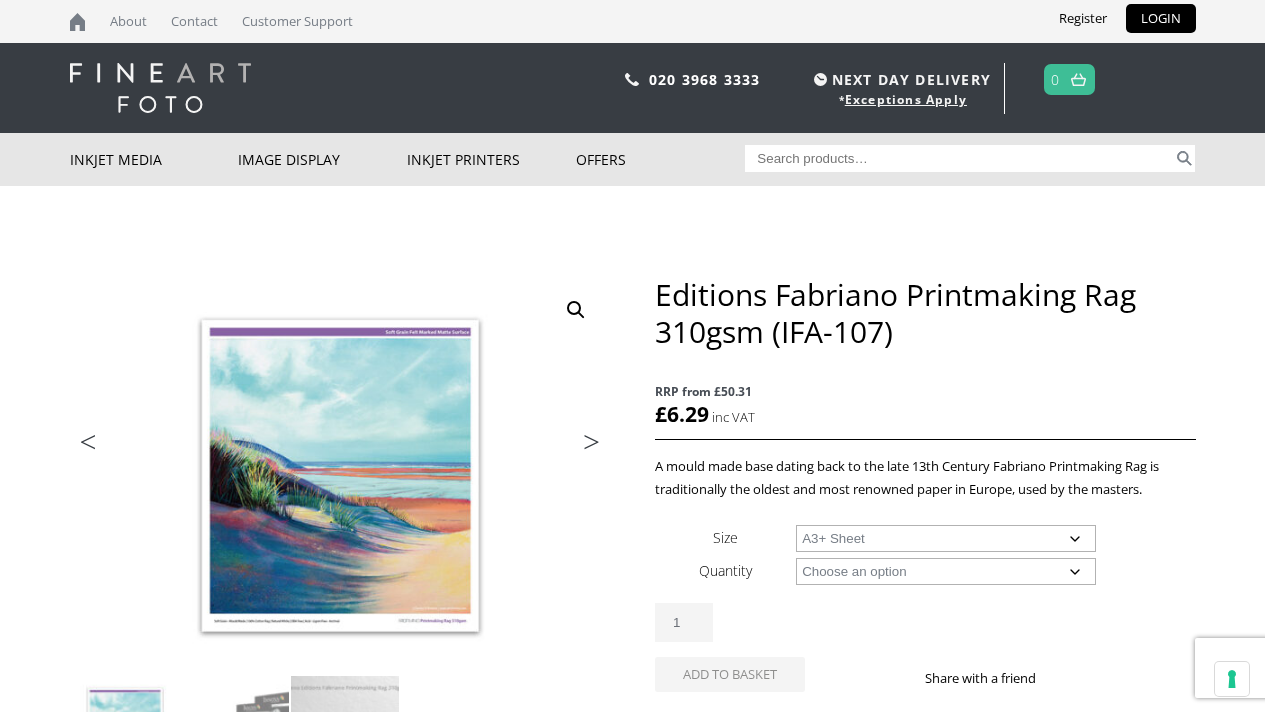 select on "a3-sheet-2" 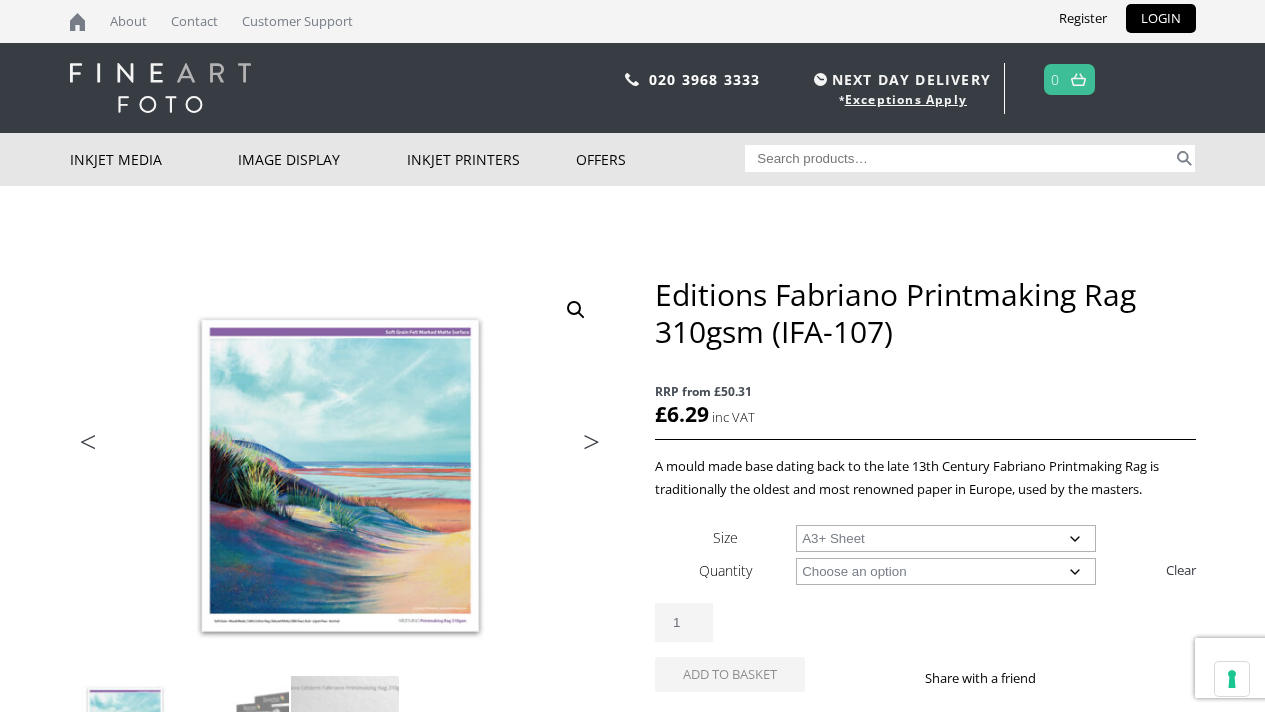 click on "Choose an option 25 Sheets" 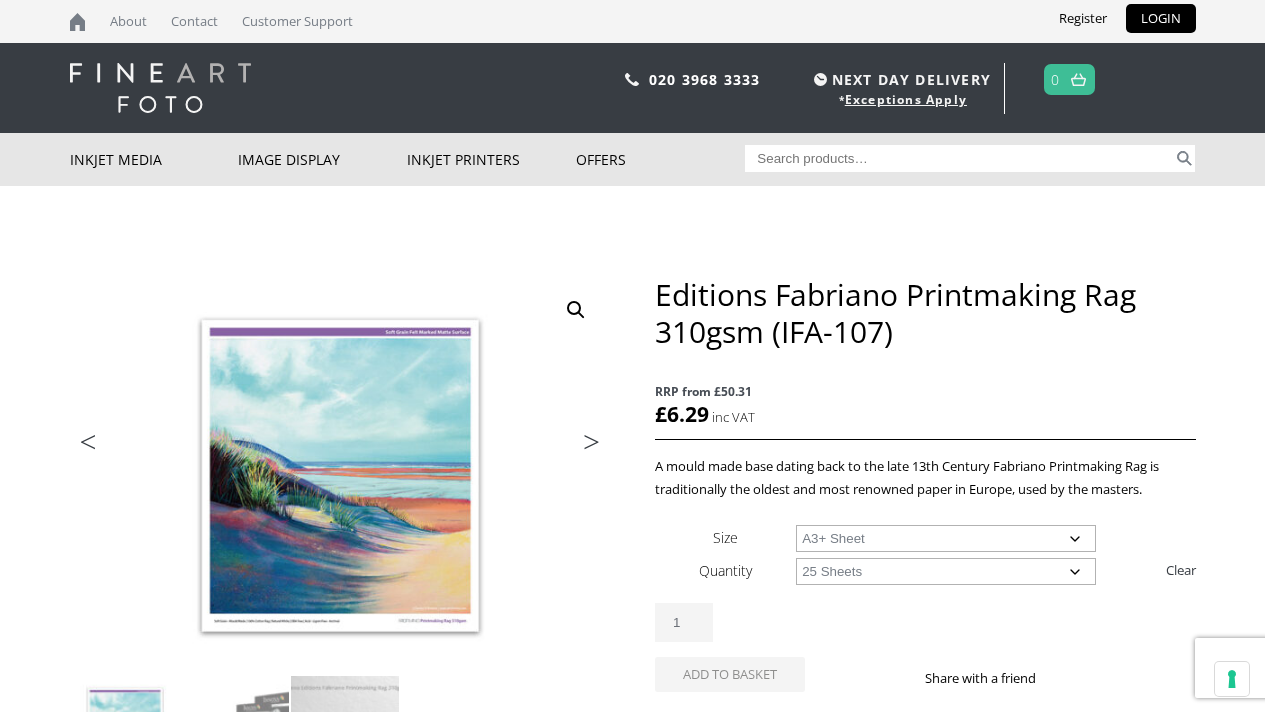select on "a3-sheet-2" 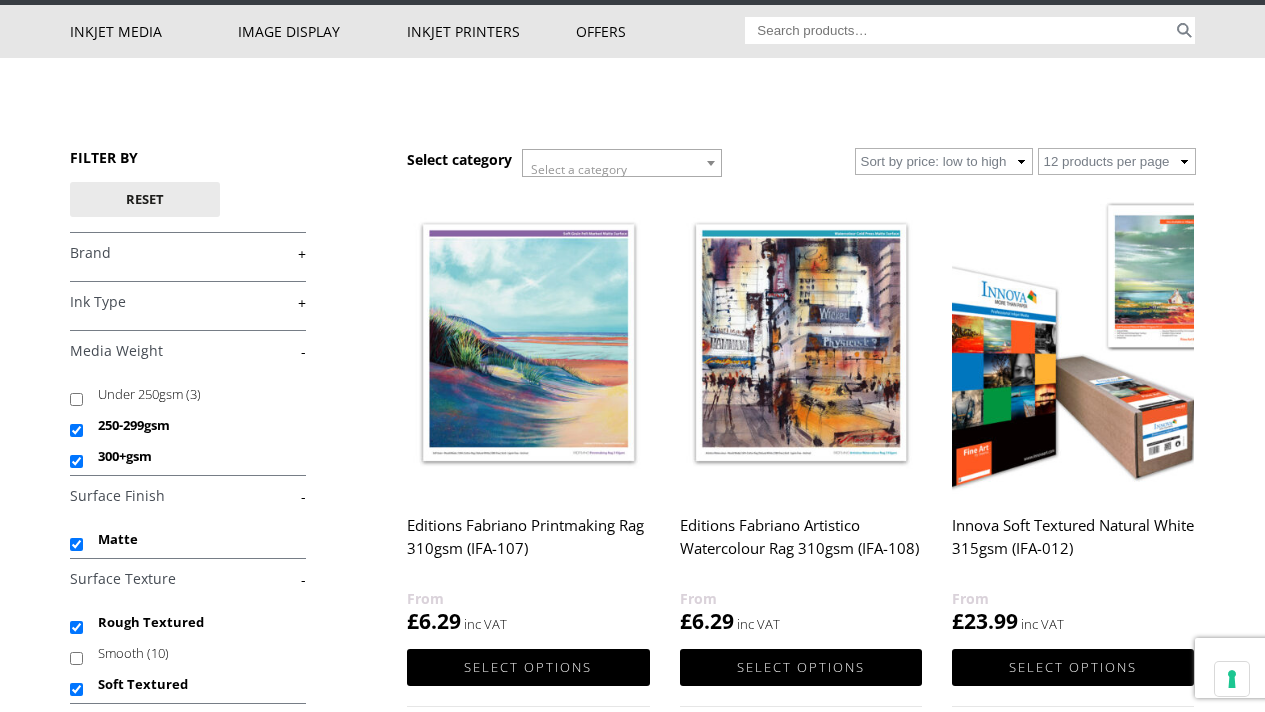 scroll, scrollTop: 128, scrollLeft: 0, axis: vertical 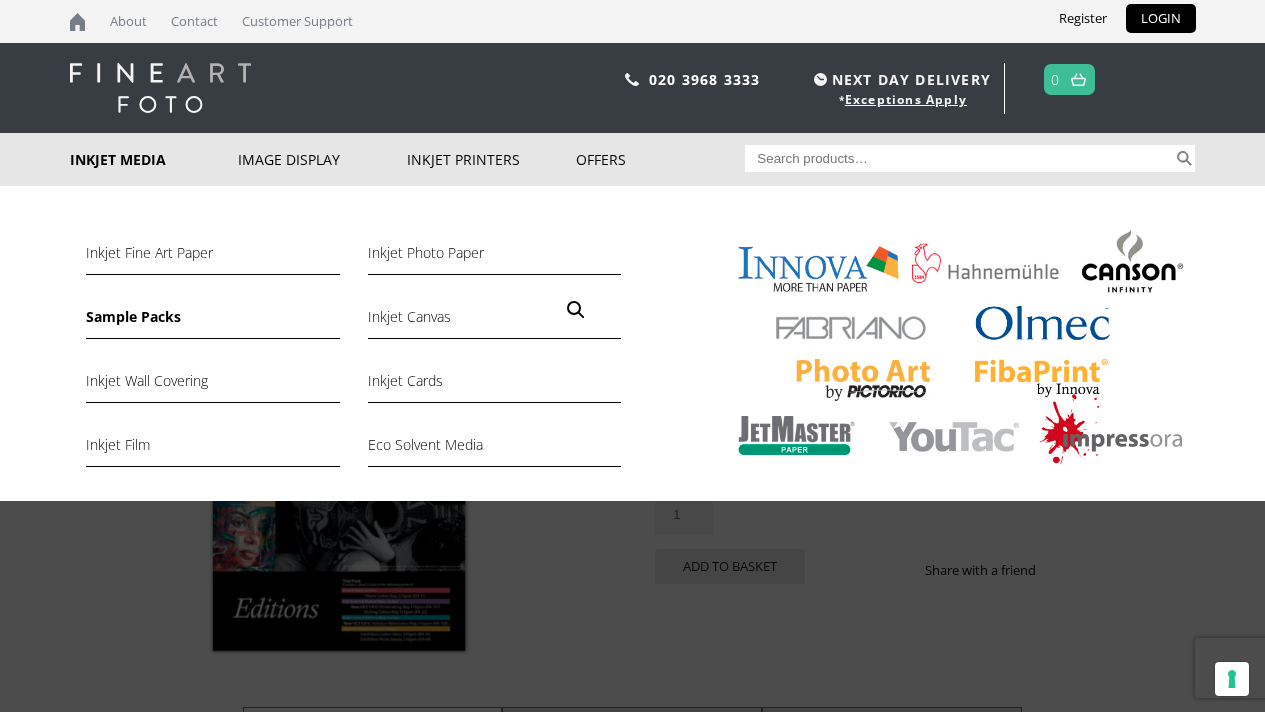 click on "Sample Packs" at bounding box center [212, 322] 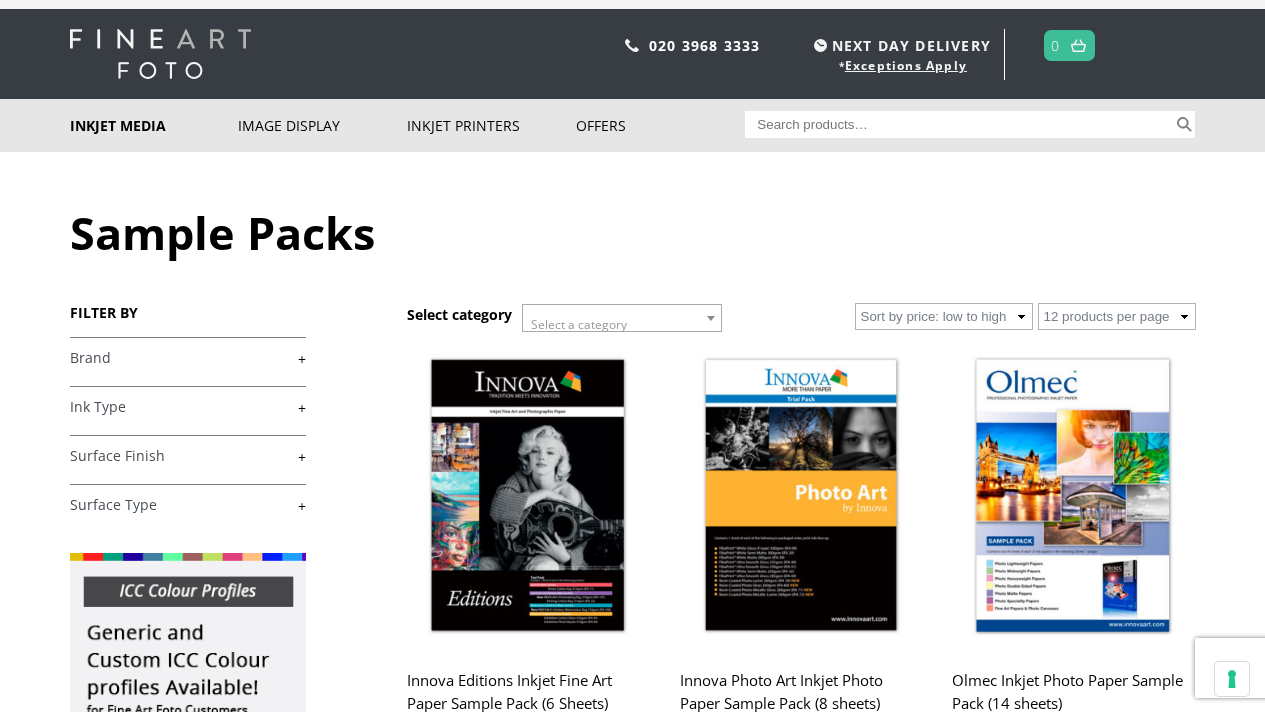 scroll, scrollTop: 48, scrollLeft: 0, axis: vertical 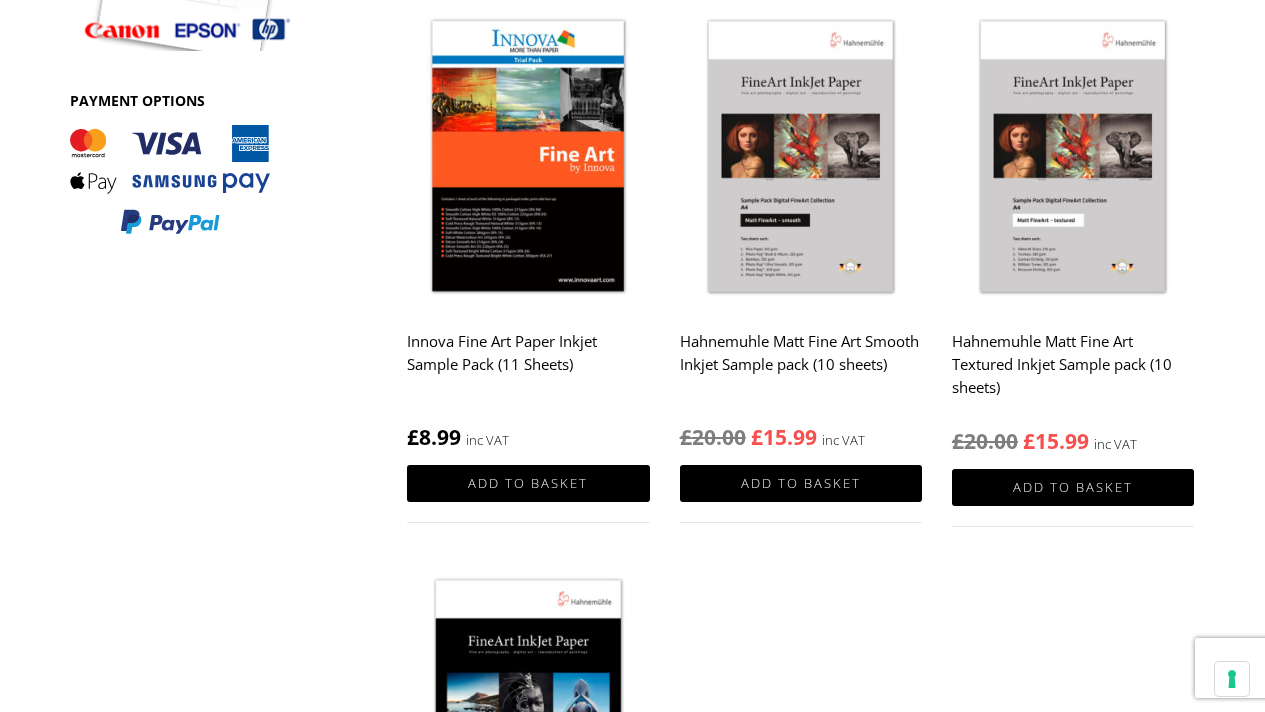 click at bounding box center [528, 158] 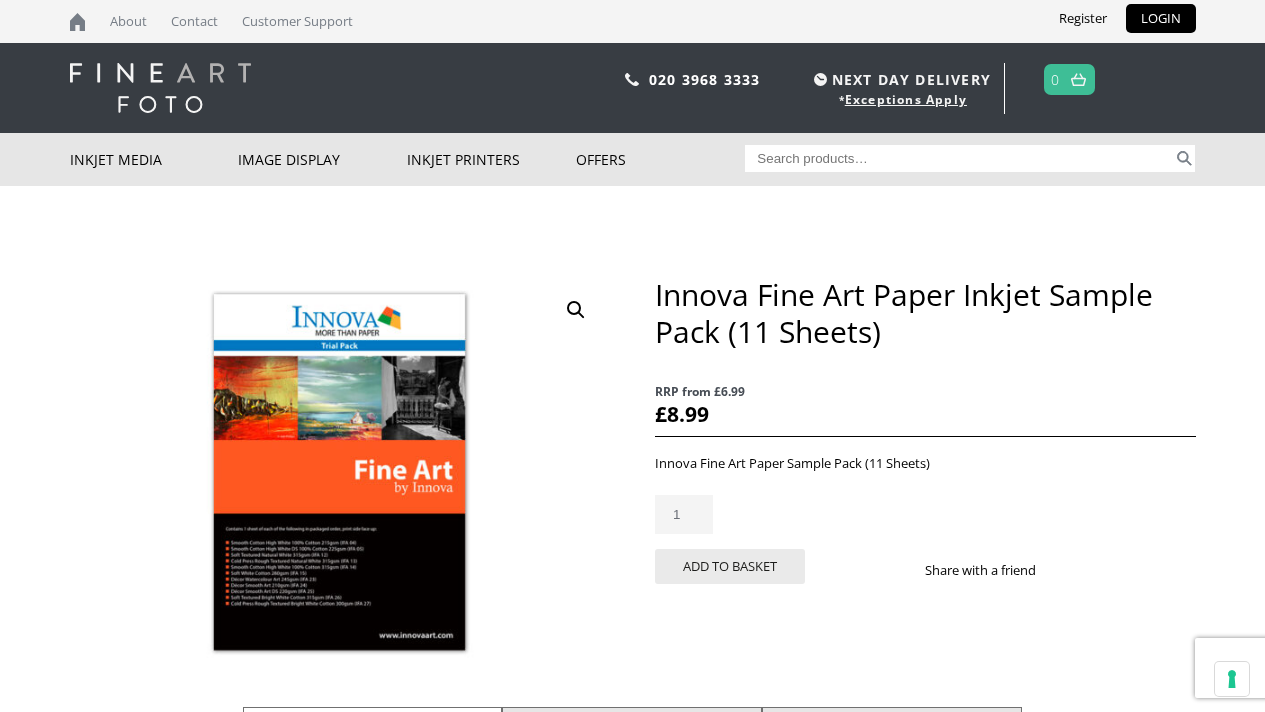 scroll, scrollTop: 0, scrollLeft: 0, axis: both 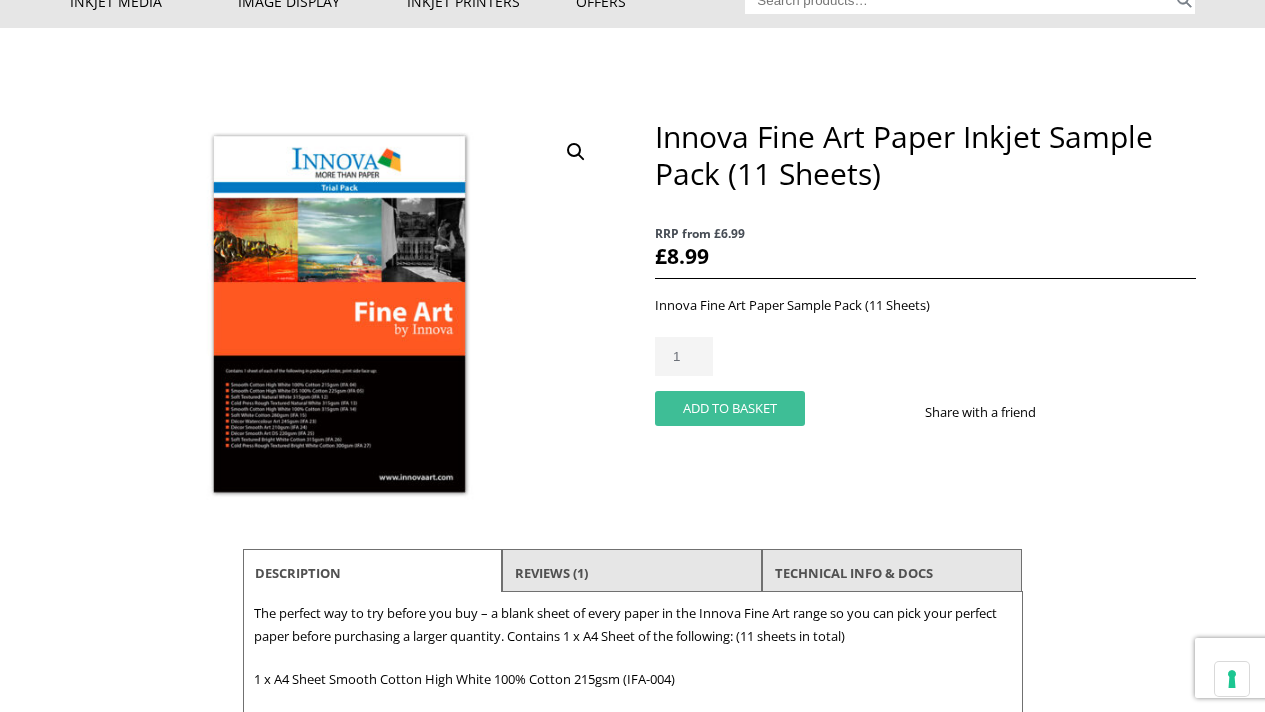 click on "Add to basket" at bounding box center (730, 408) 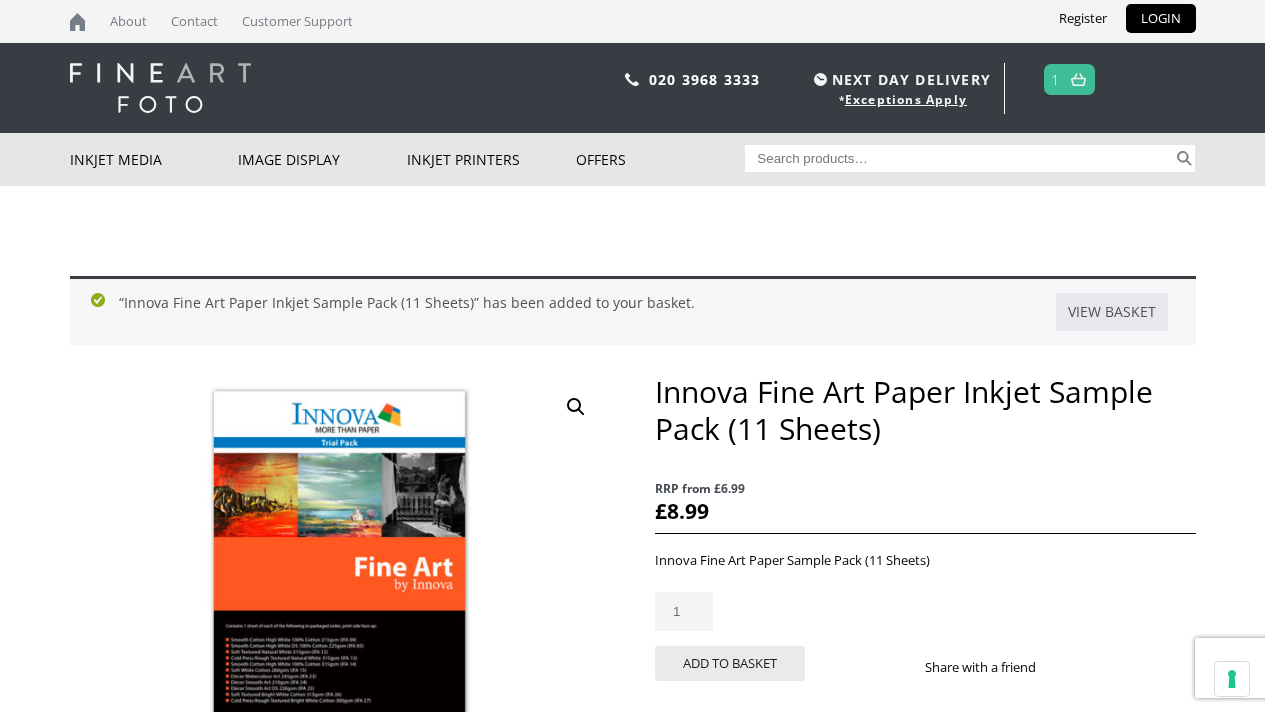 scroll, scrollTop: 0, scrollLeft: 0, axis: both 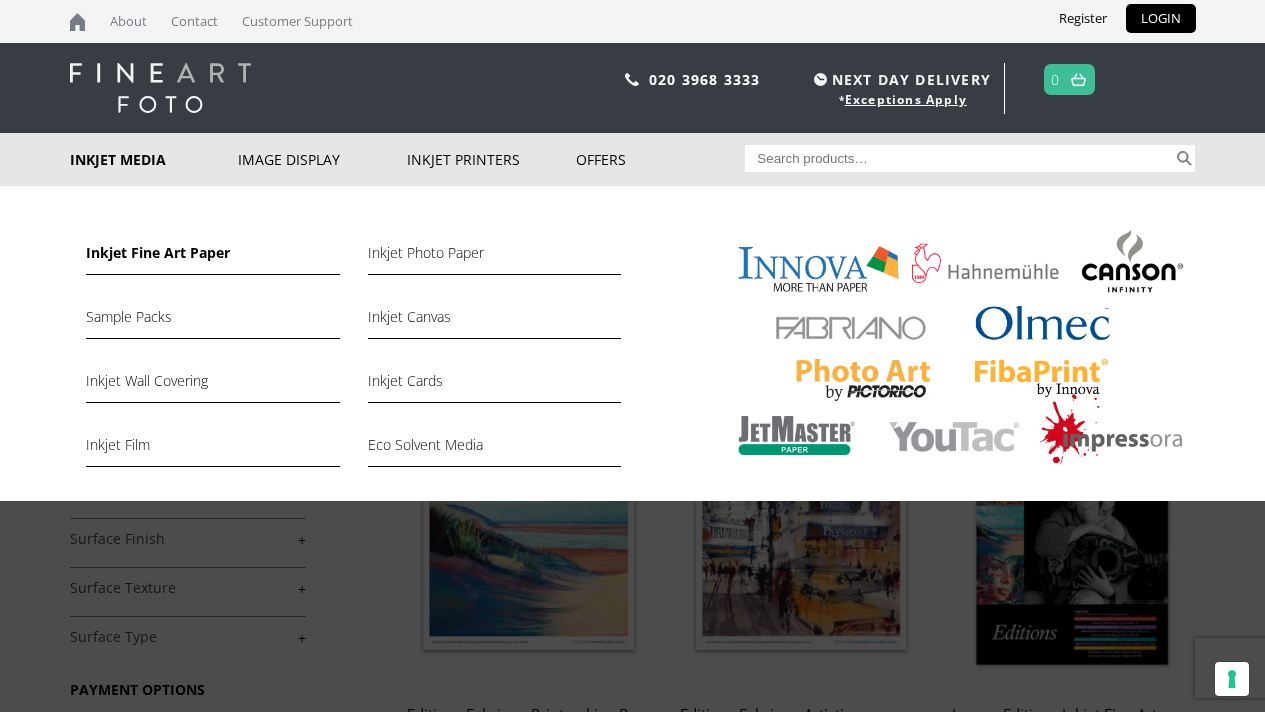 click on "Inkjet Fine Art Paper" at bounding box center [212, 258] 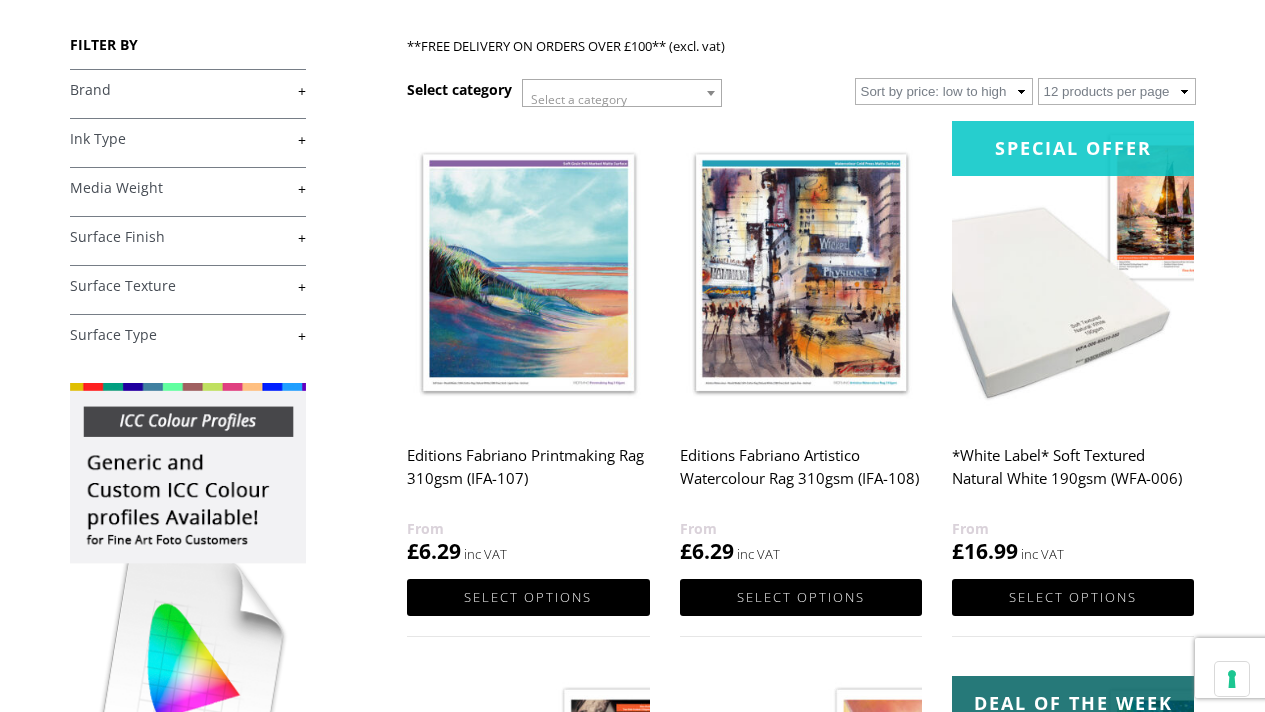 scroll, scrollTop: 306, scrollLeft: 0, axis: vertical 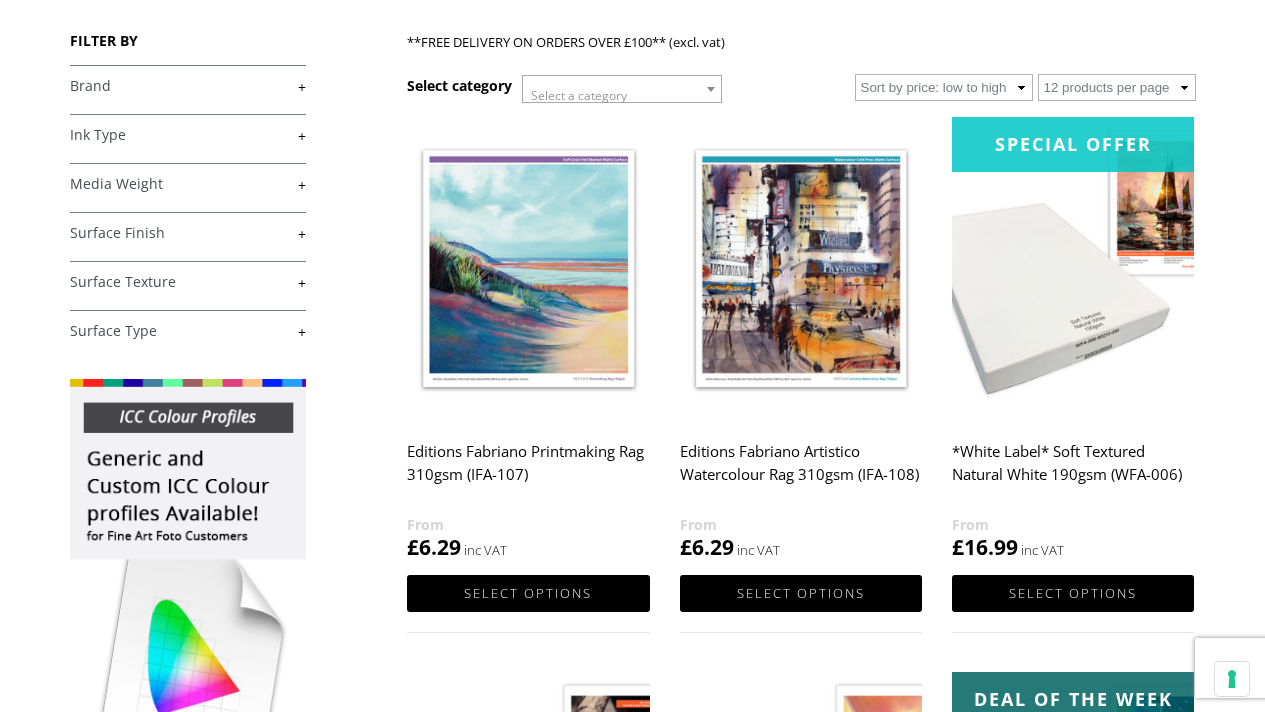click on "*White Label* Soft Textured Natural White 190gsm (WFA-006)" at bounding box center (1073, 473) 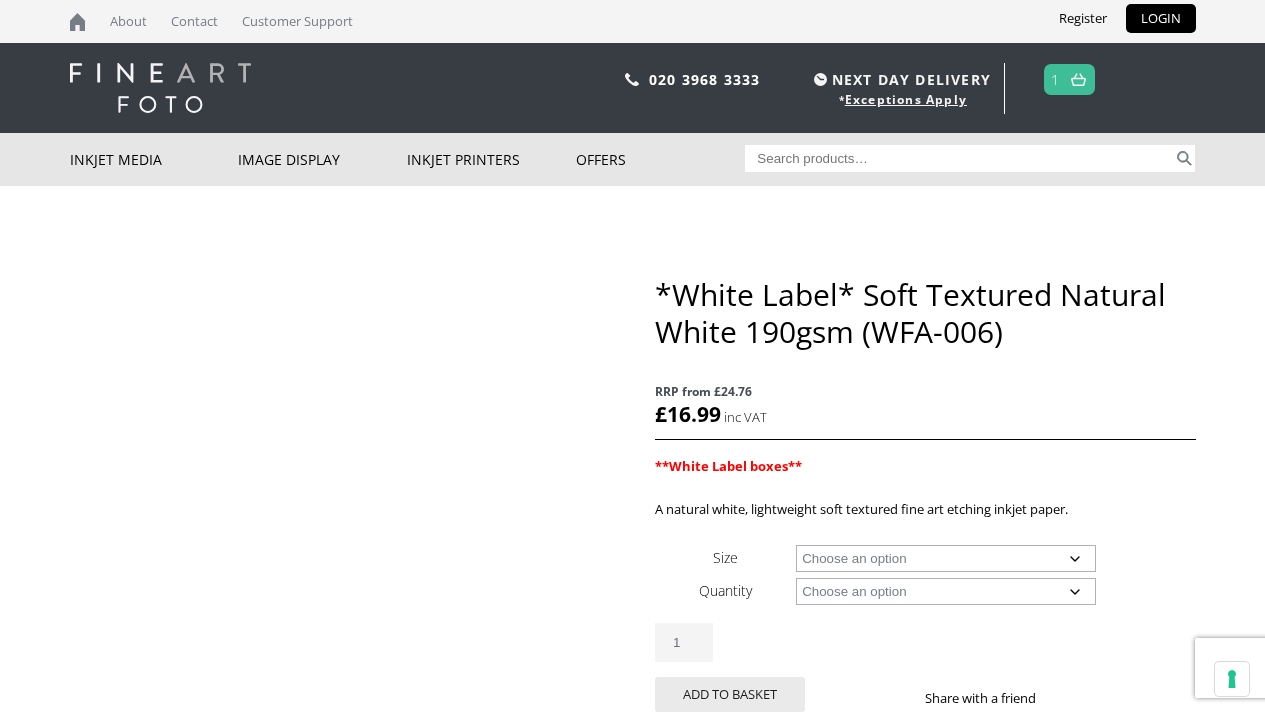 scroll, scrollTop: 0, scrollLeft: 0, axis: both 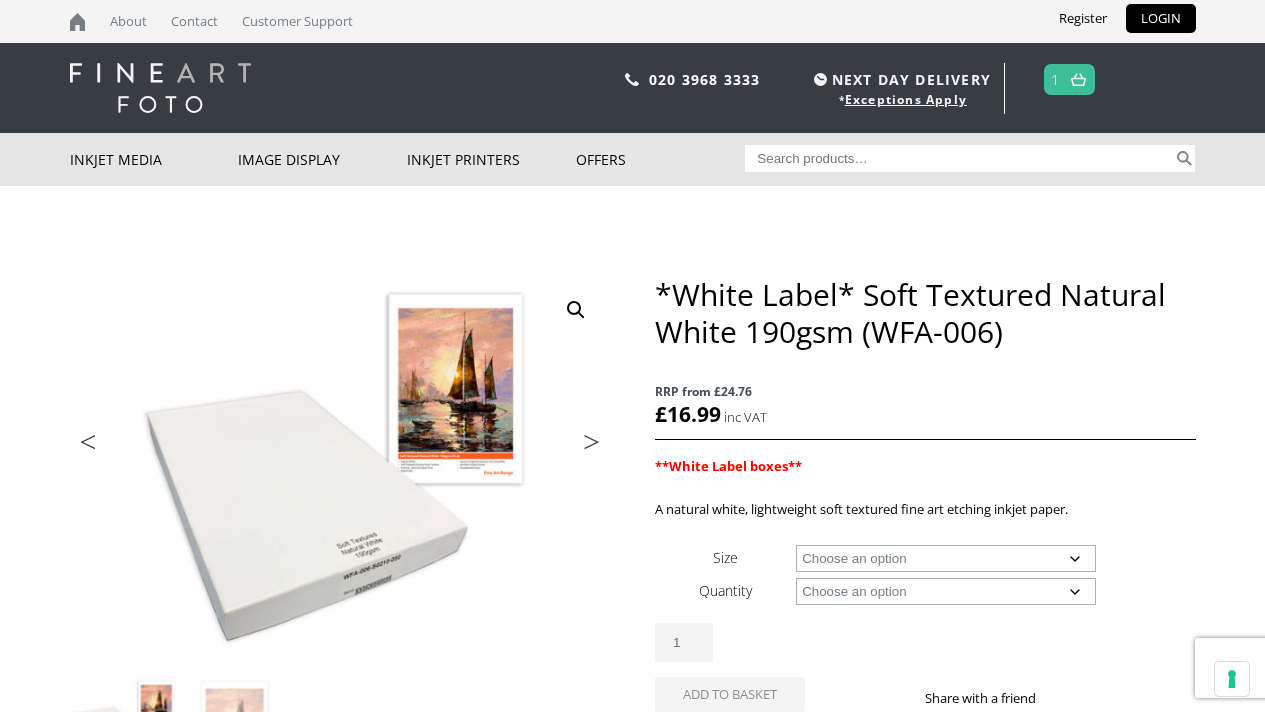 click on "Next" at bounding box center [582, 447] 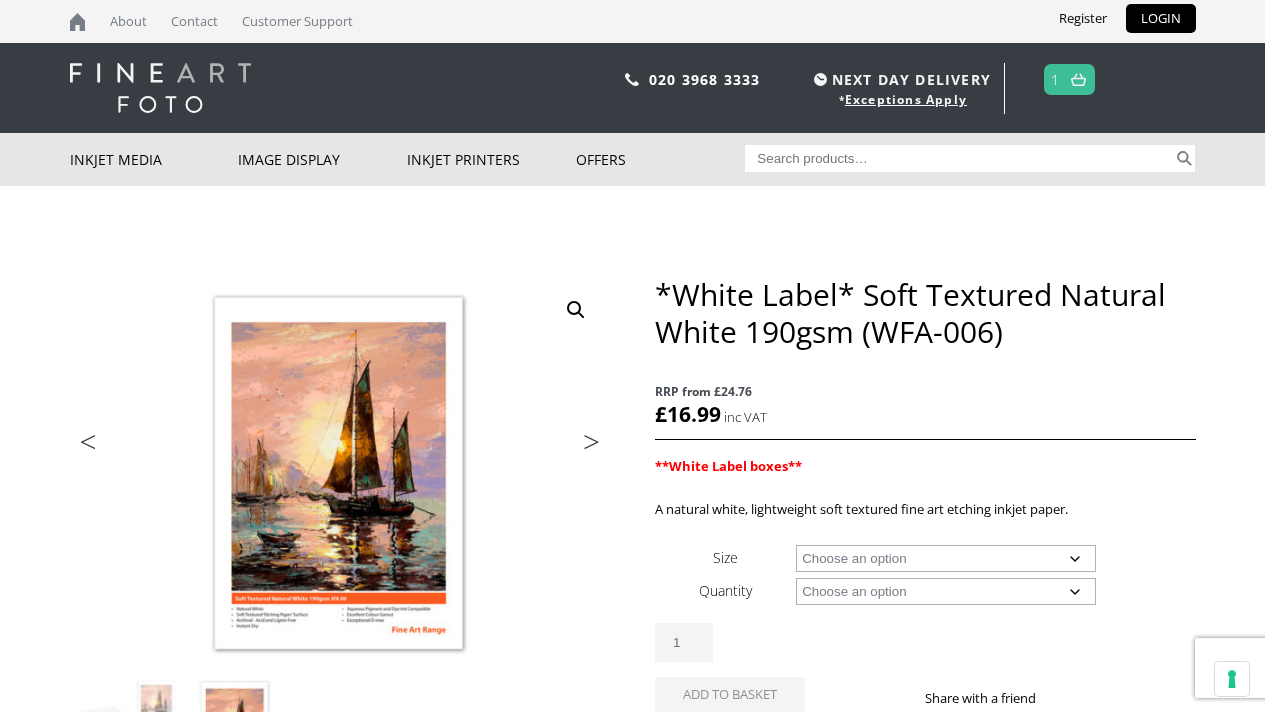 scroll, scrollTop: 0, scrollLeft: 0, axis: both 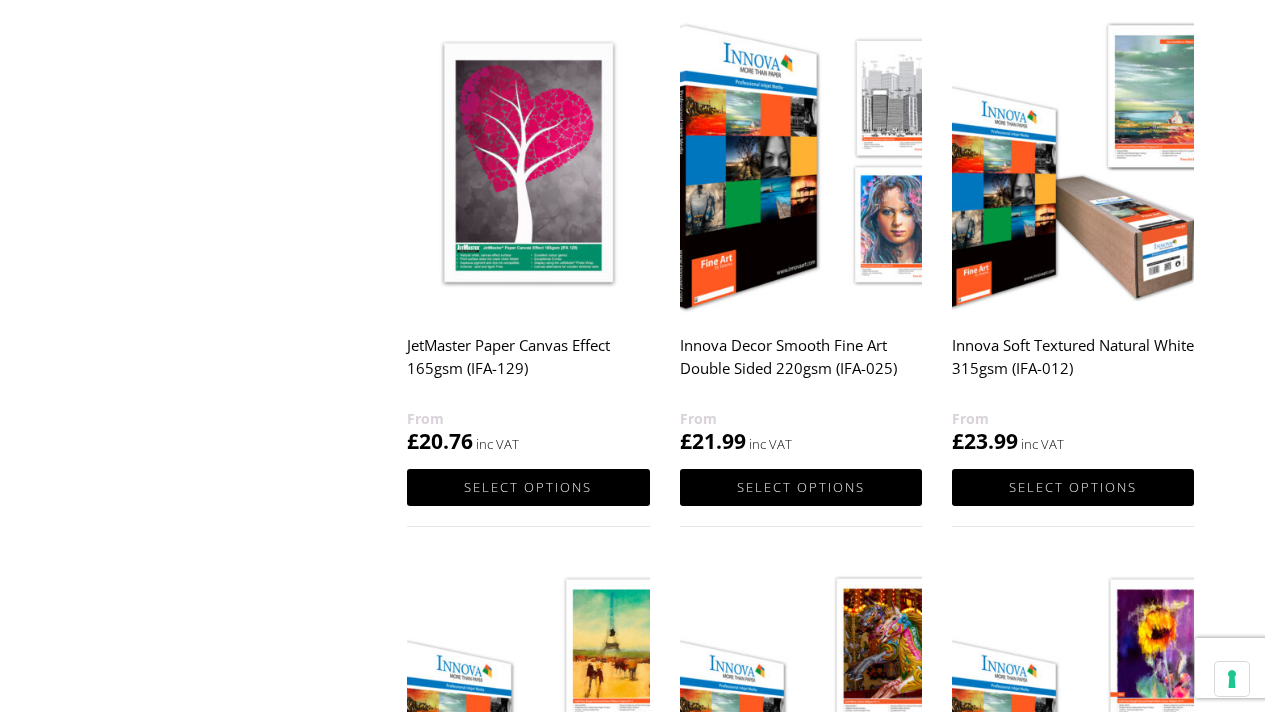 click at bounding box center (1073, 162) 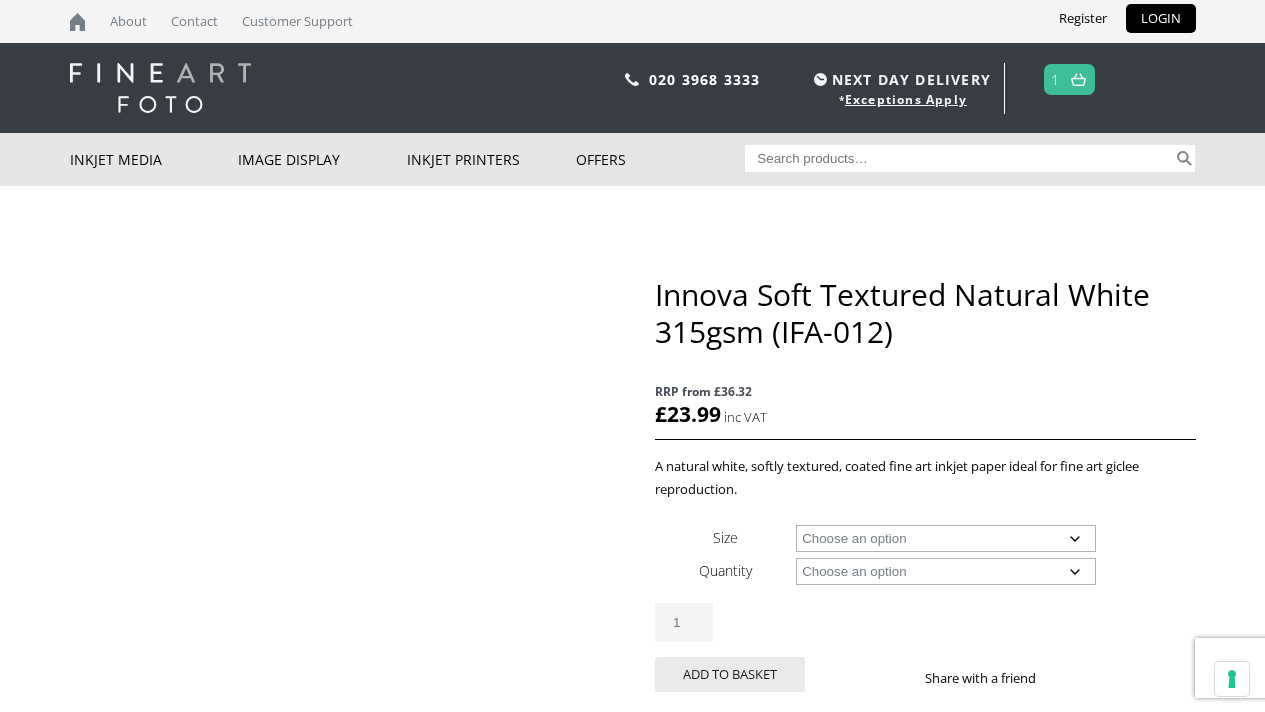 scroll, scrollTop: 0, scrollLeft: 0, axis: both 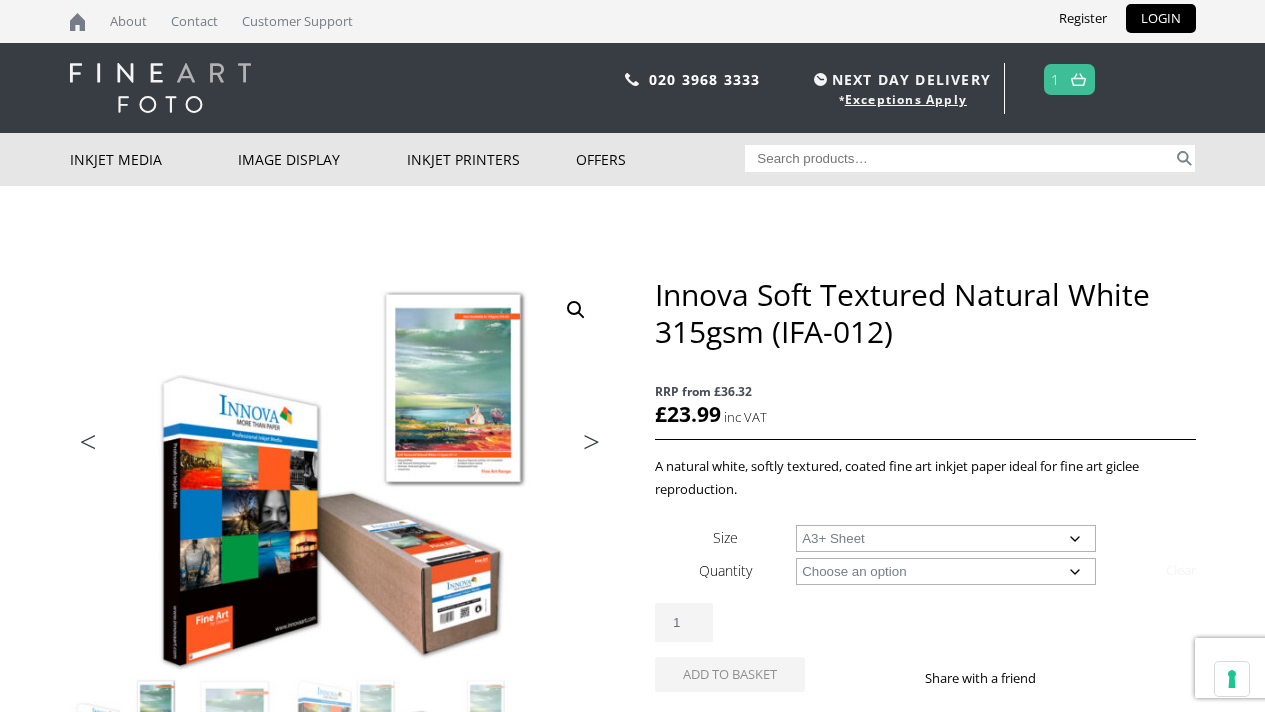 select on "a3-sheet-2" 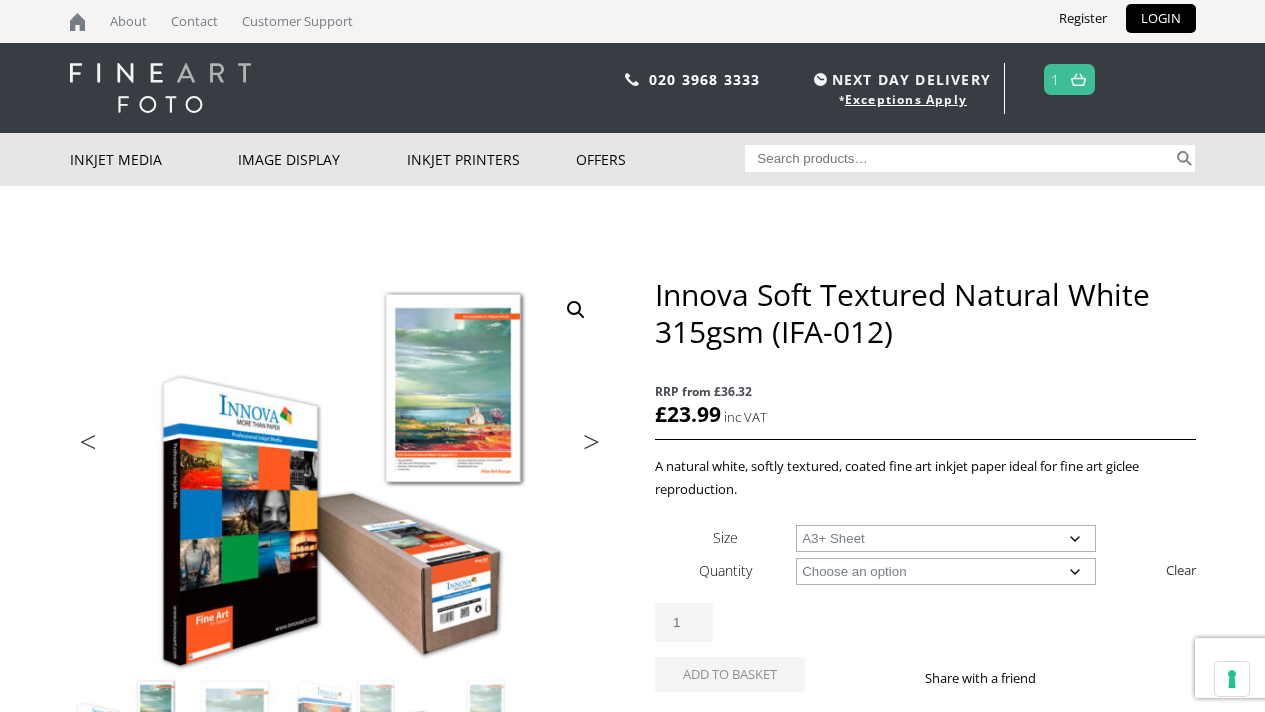 click on "Choose an option 25 Sheets" 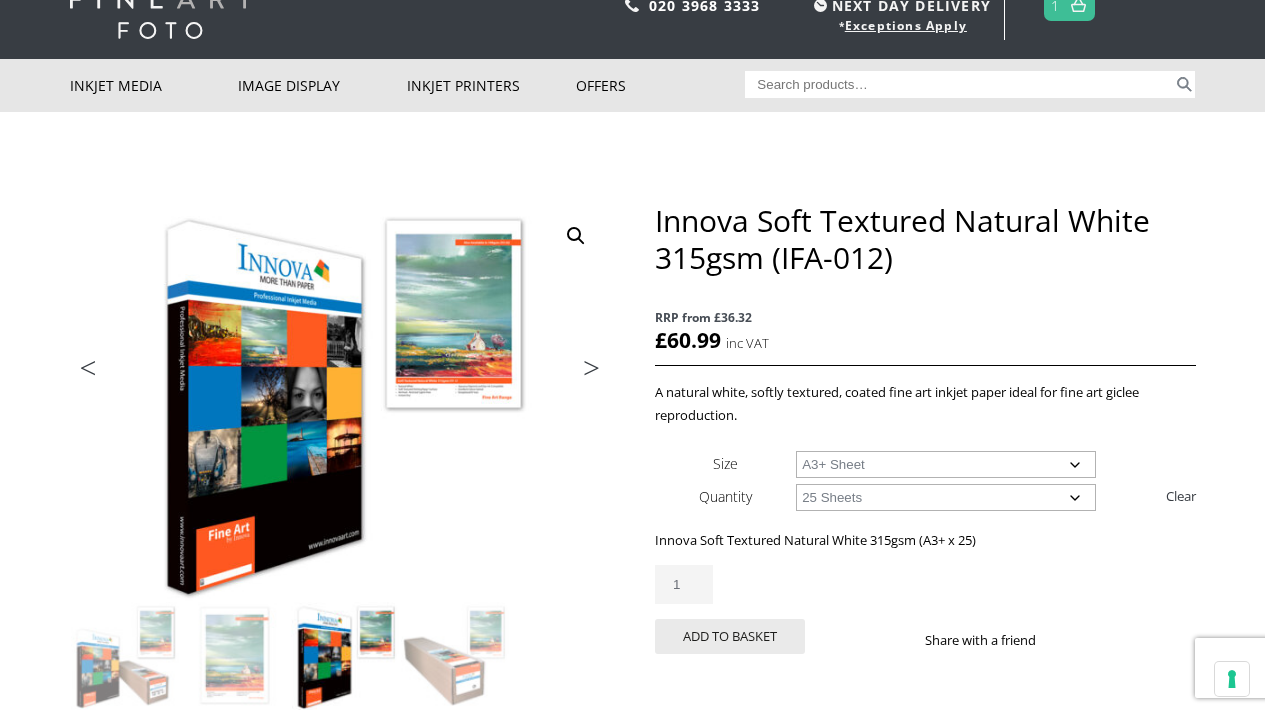 scroll, scrollTop: 83, scrollLeft: 0, axis: vertical 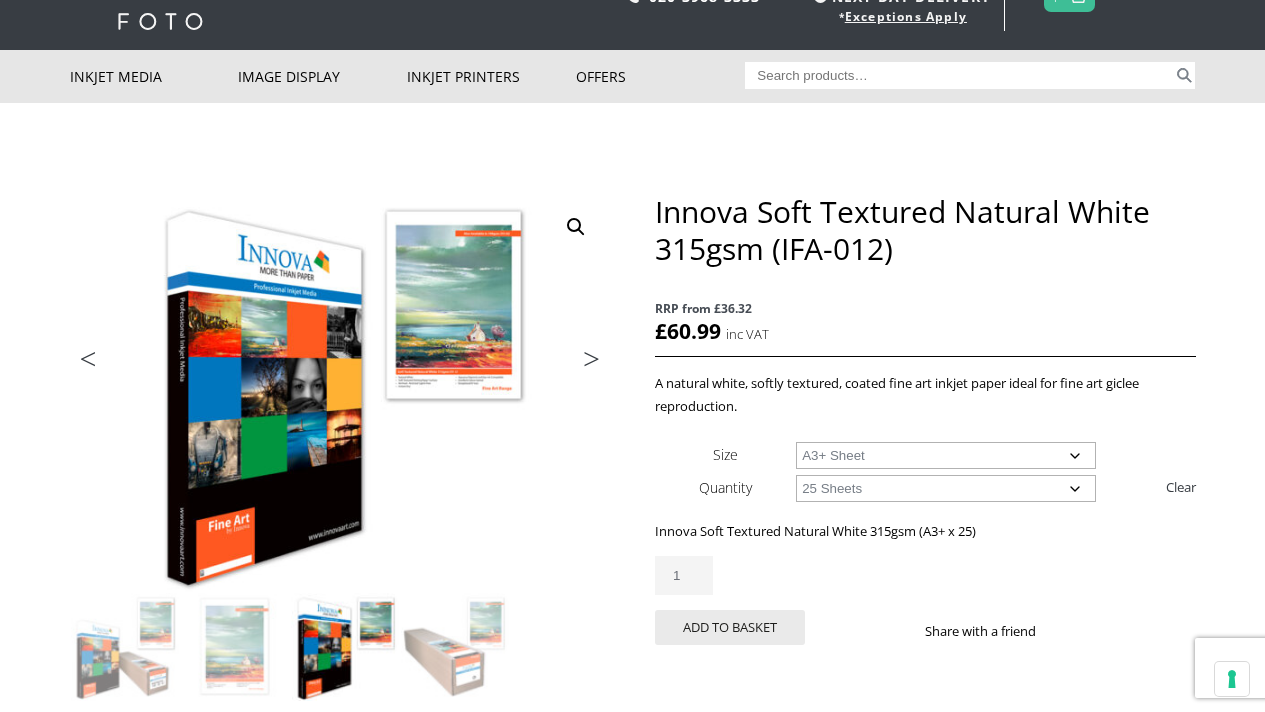 click on "Choose an option A4 Sheet A3 Sheet A3+ Sheet A2 Sheet" 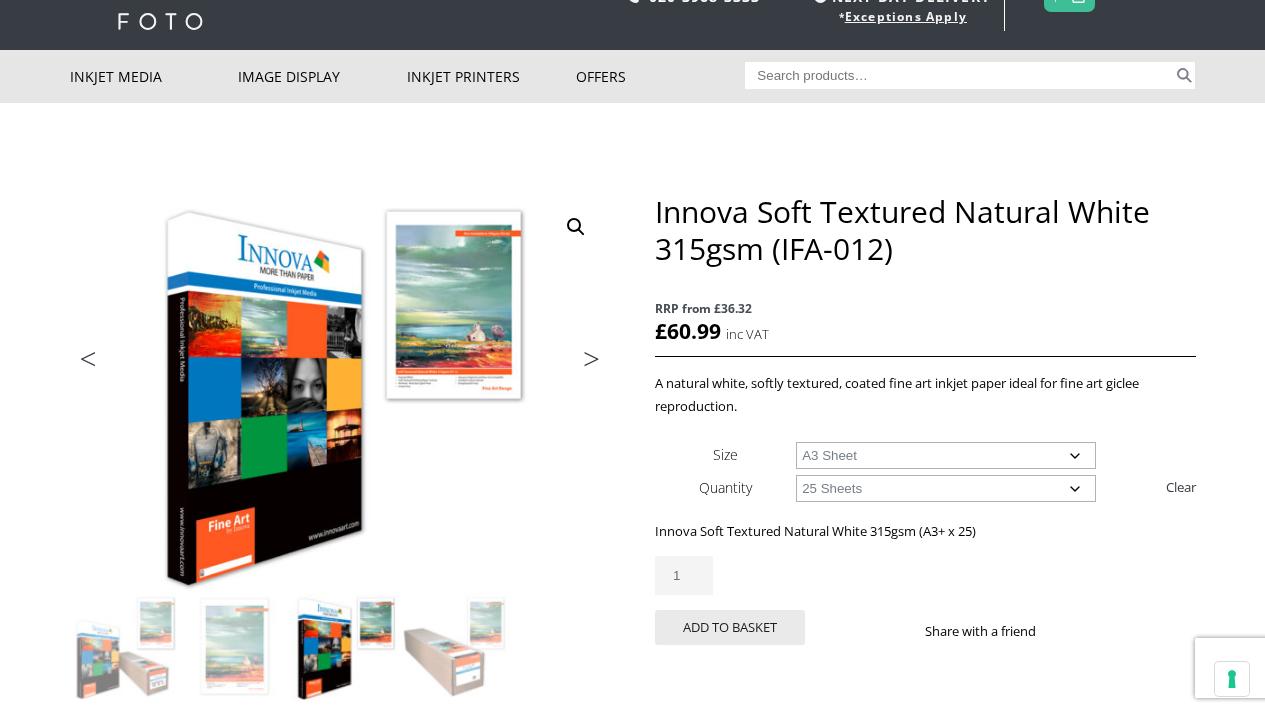 select on "a3-sheet" 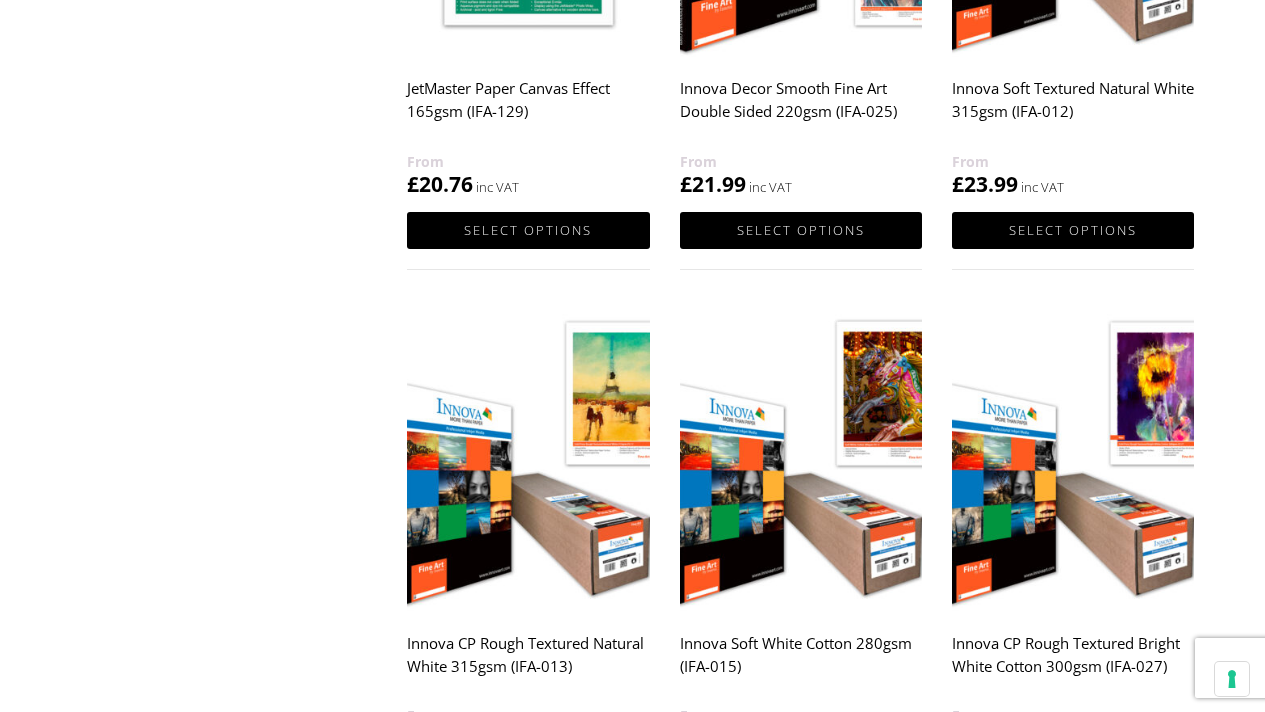 scroll, scrollTop: 1947, scrollLeft: 0, axis: vertical 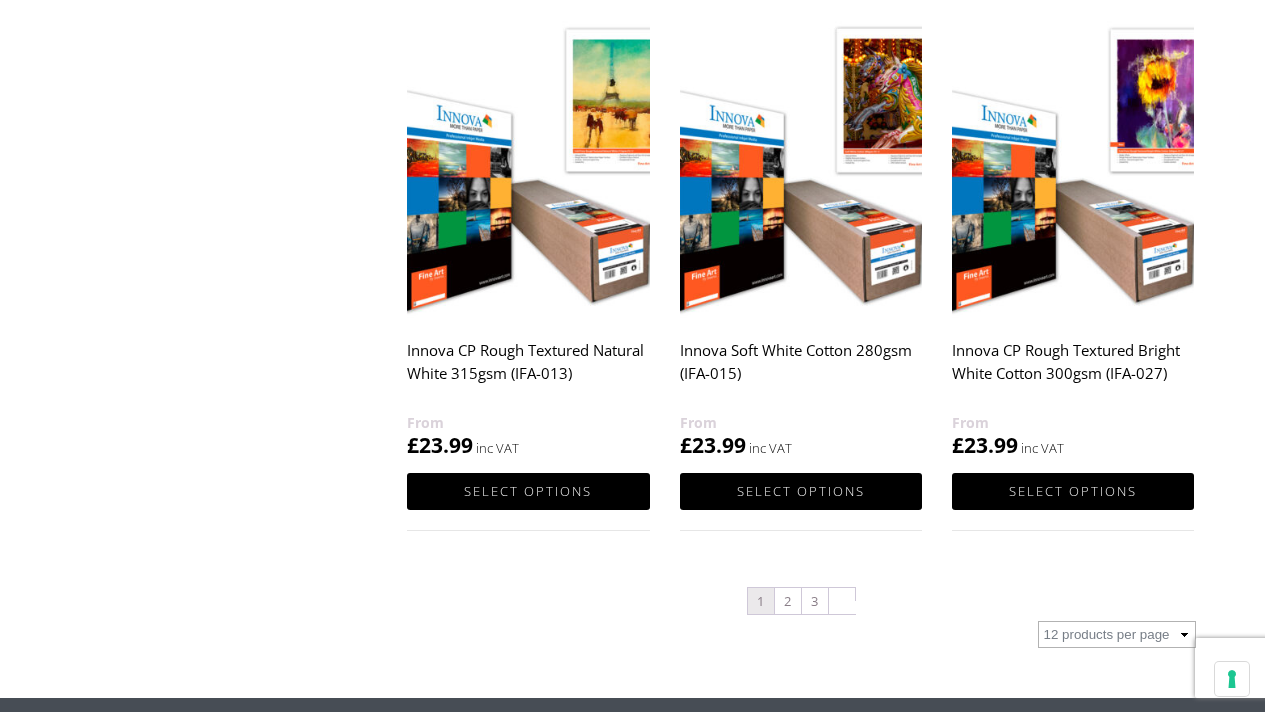 click at bounding box center [1073, 166] 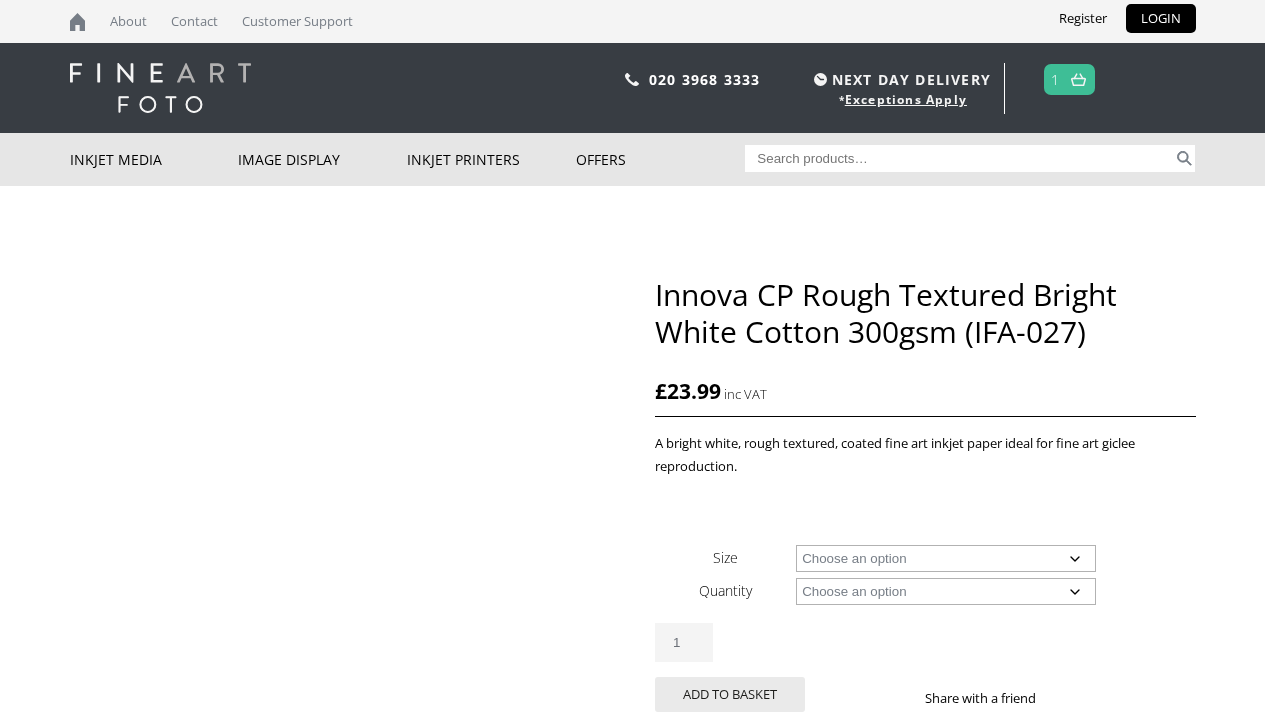 scroll, scrollTop: 198, scrollLeft: 0, axis: vertical 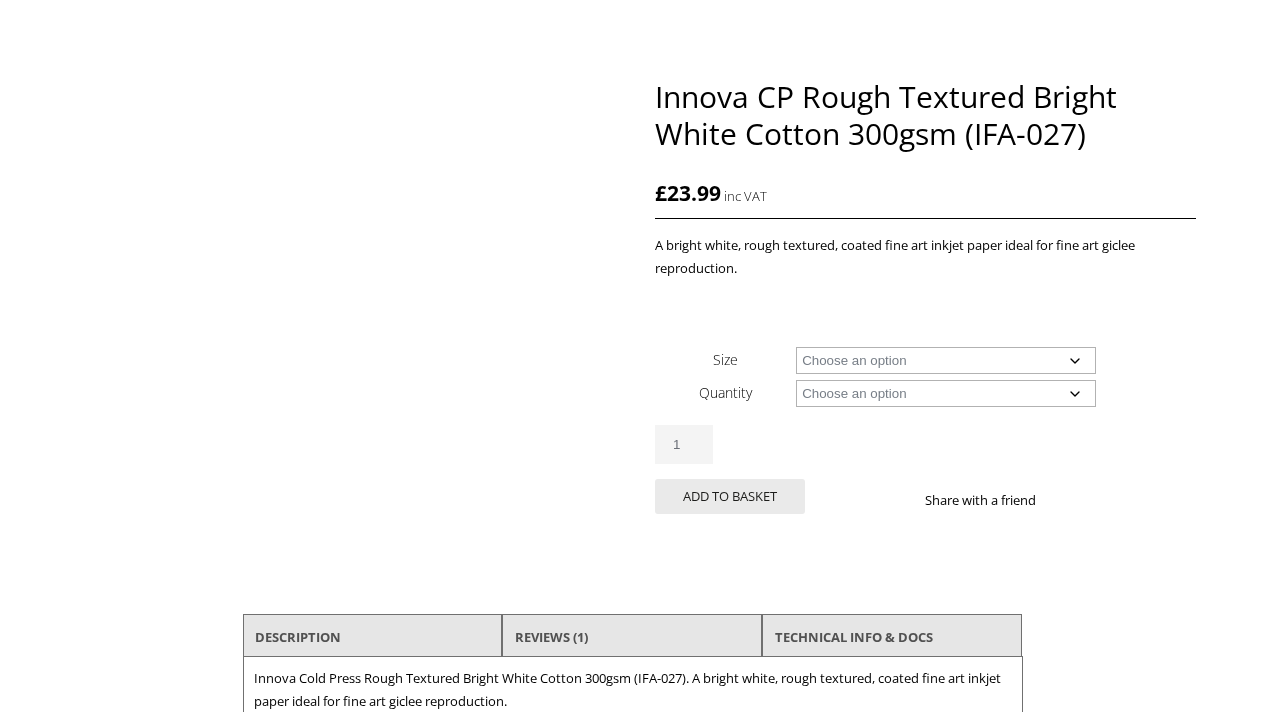 click on "Choose an option A4 Sheet A3 Sheet A3+ Sheet A2 Sheet 17" Wide Roll 24" Wide Roll 36" Wide Roll 44" Wide Roll 60" Wide Roll" 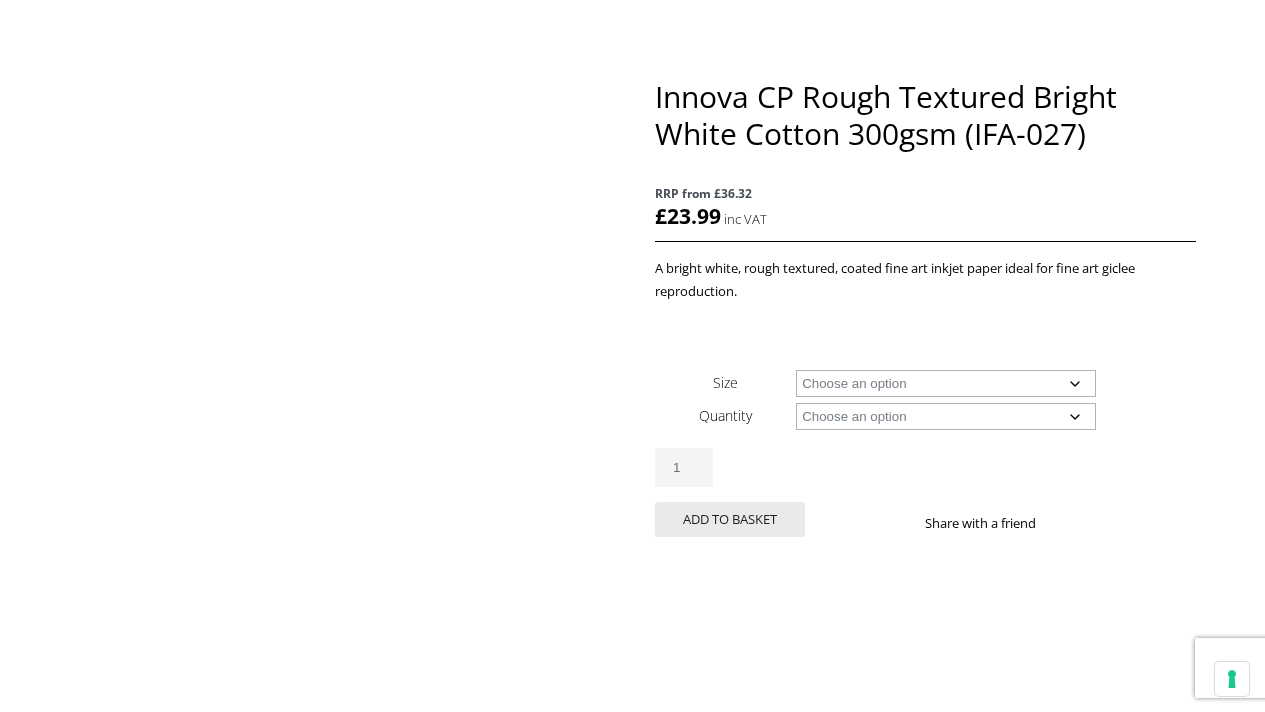 scroll, scrollTop: 198, scrollLeft: 0, axis: vertical 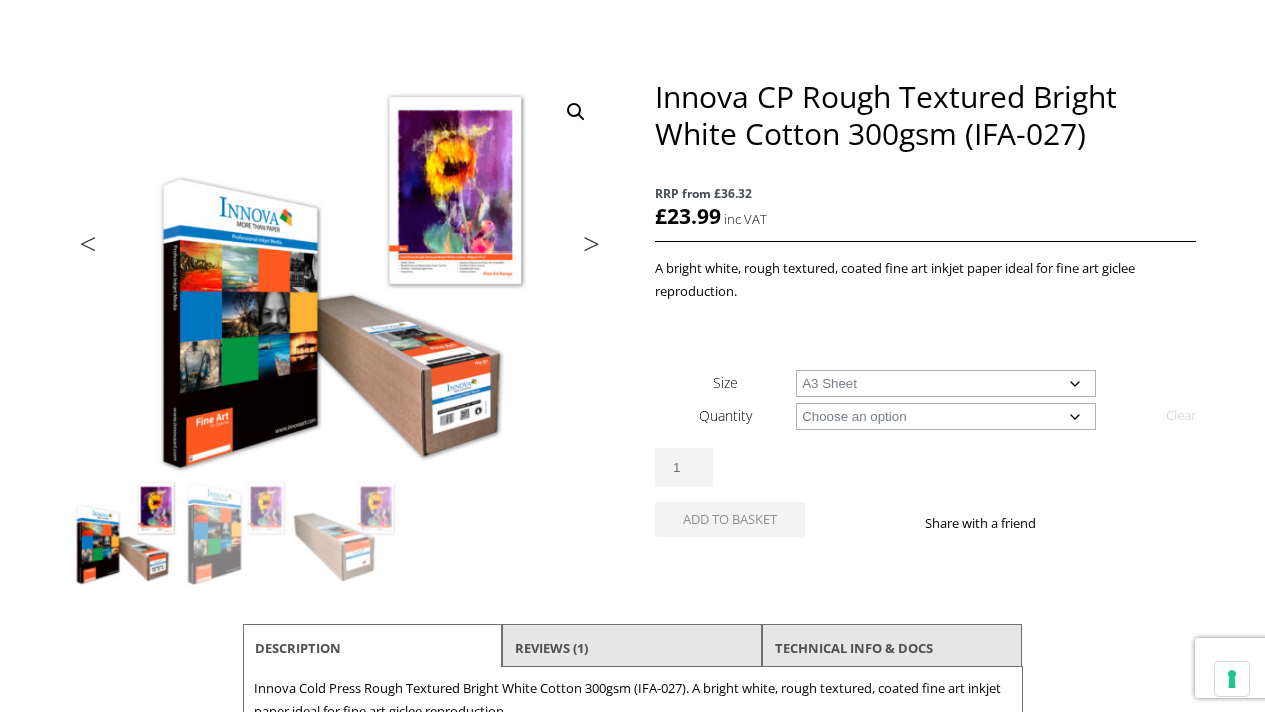 select on "a3-sheet" 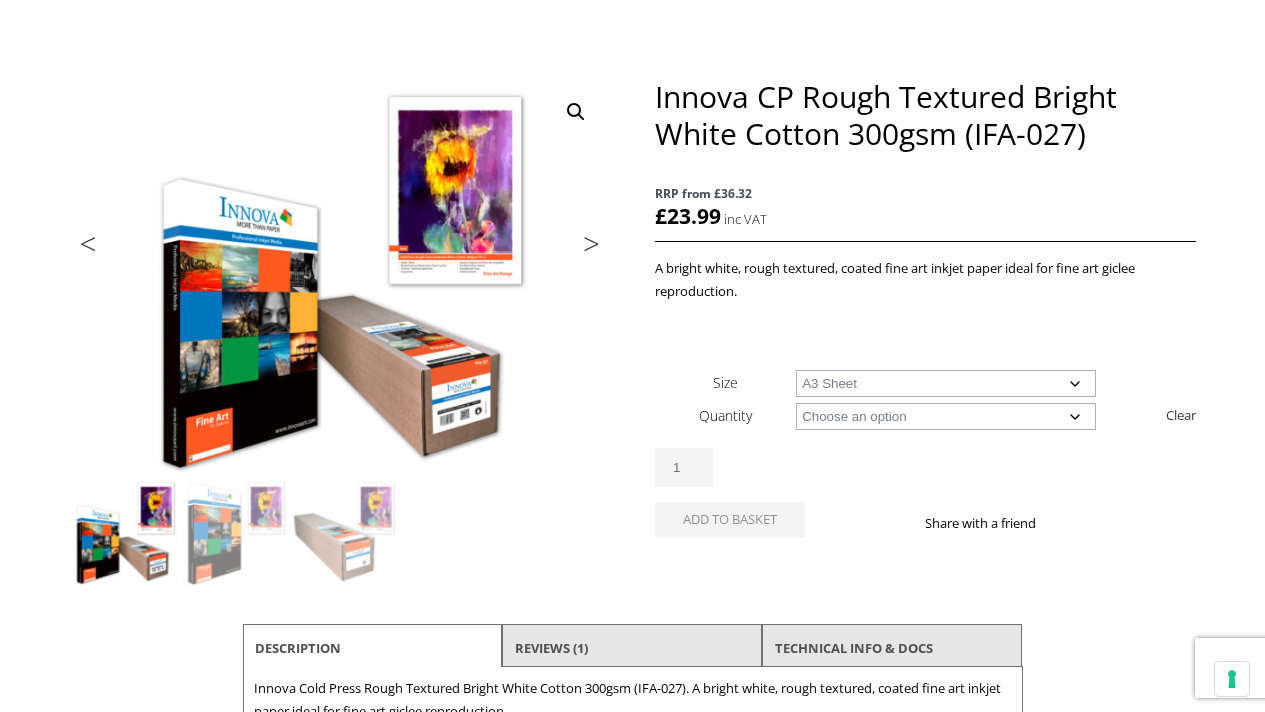 scroll, scrollTop: 0, scrollLeft: 0, axis: both 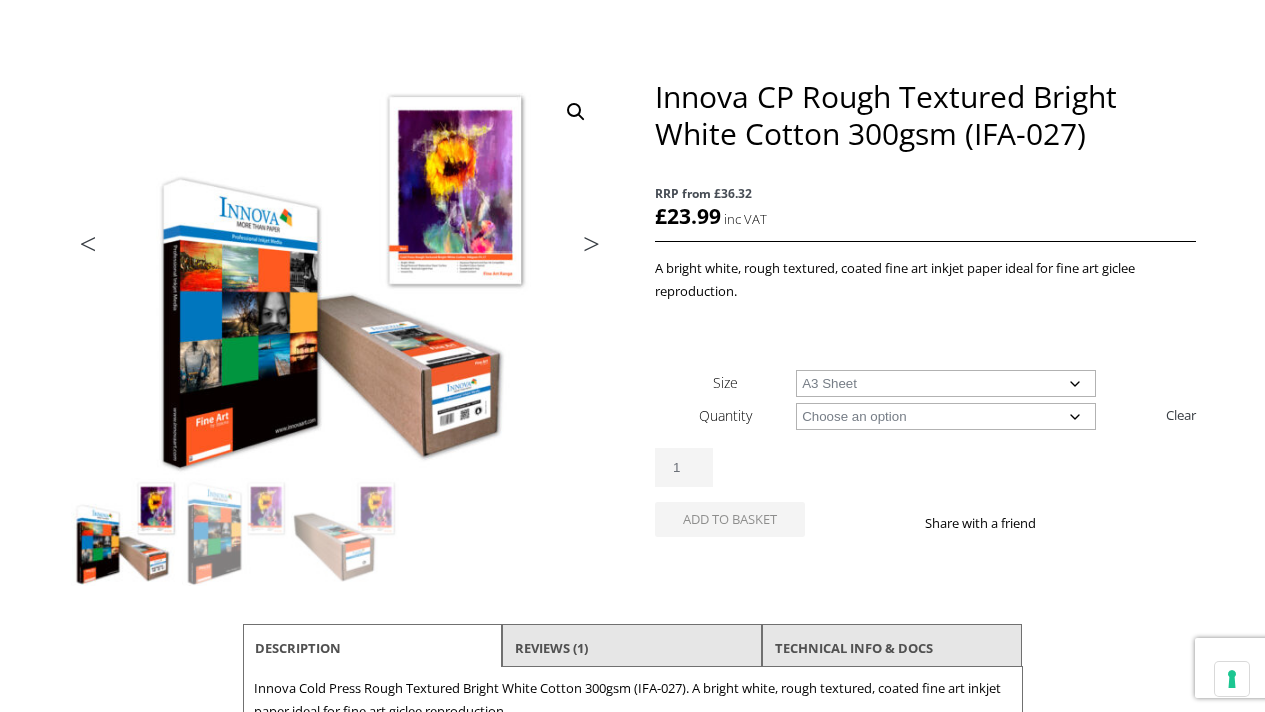 click on "Choose an option 25 Sheets" 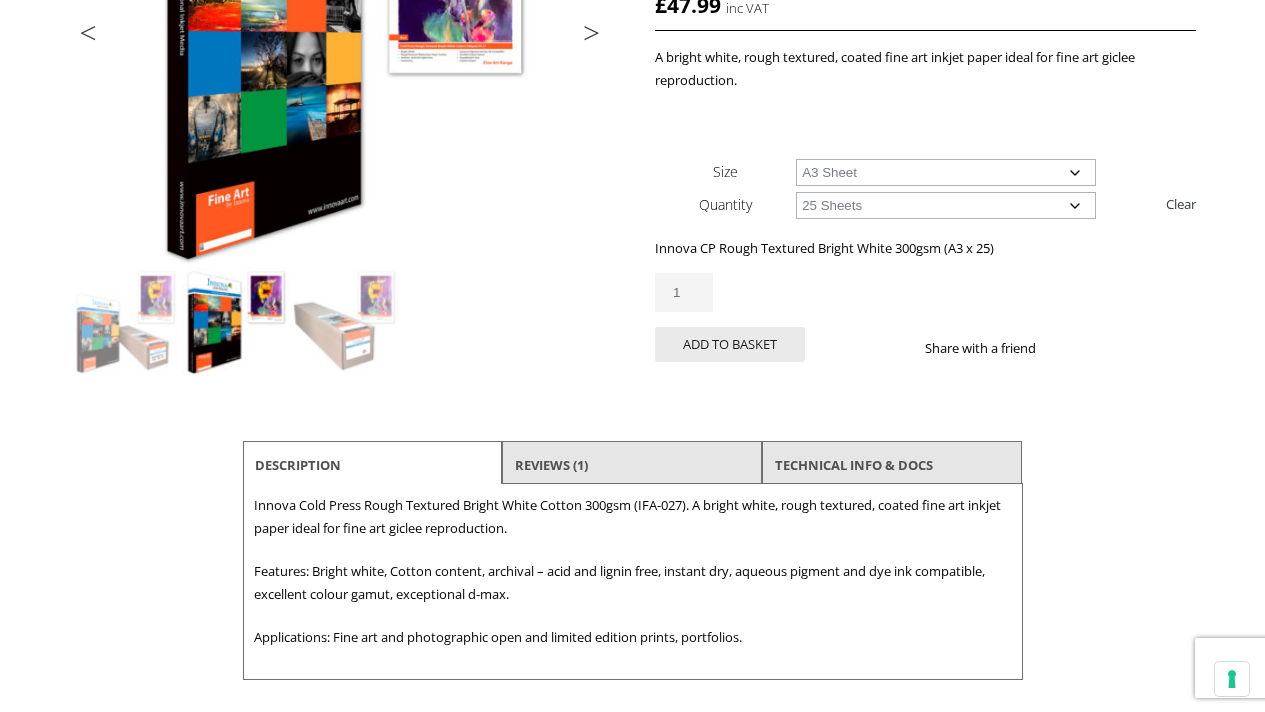 scroll, scrollTop: 32, scrollLeft: 0, axis: vertical 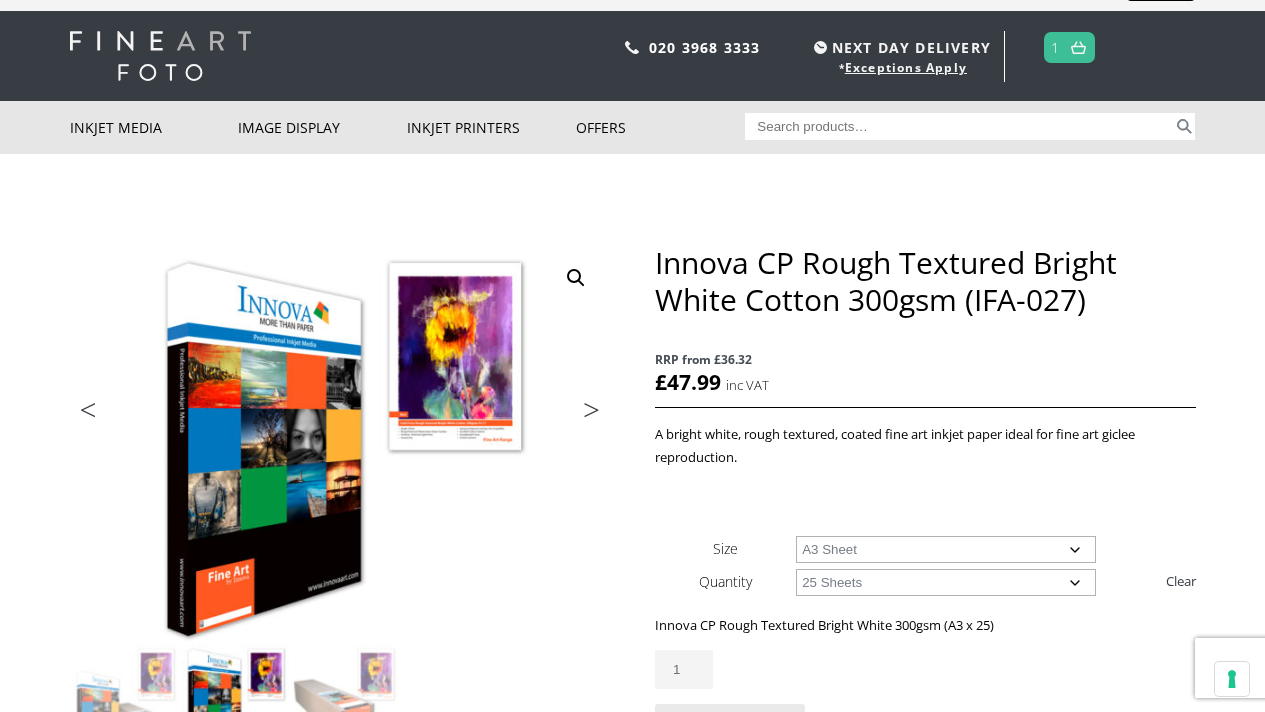 click on "Choose an option A4 Sheet A3 Sheet A3+ Sheet A2 Sheet" 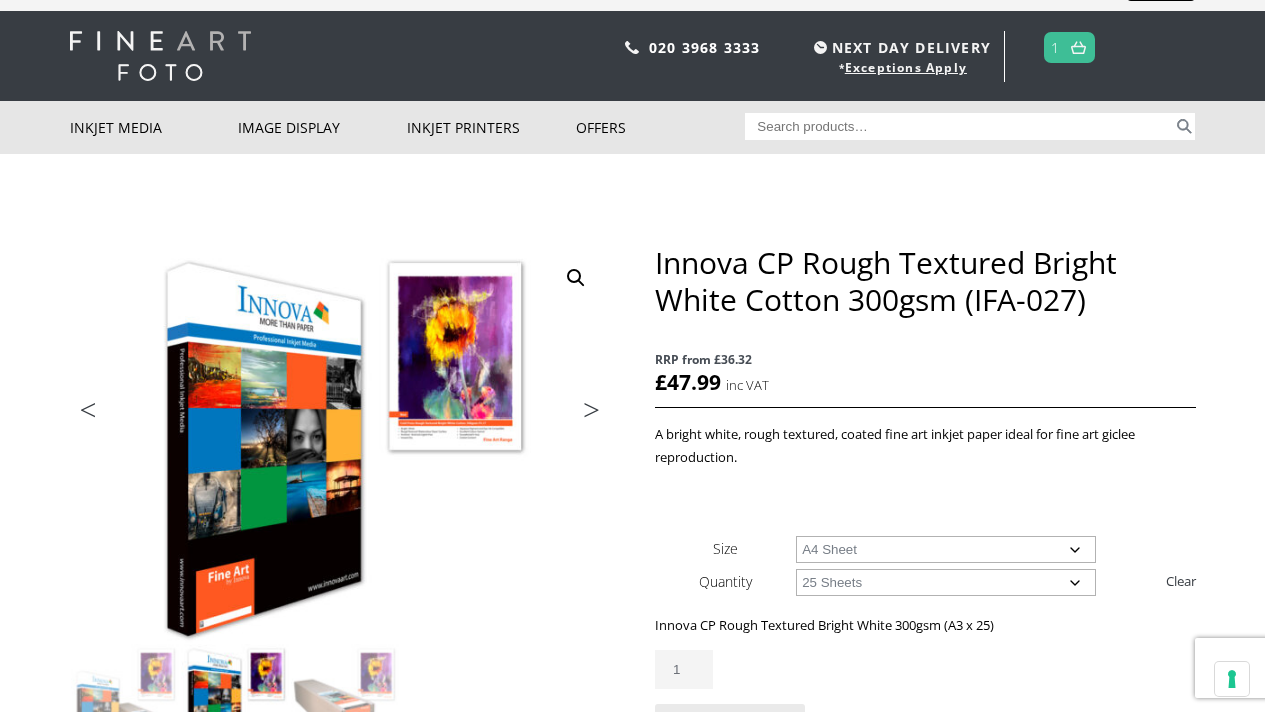 select on "a4-sheet" 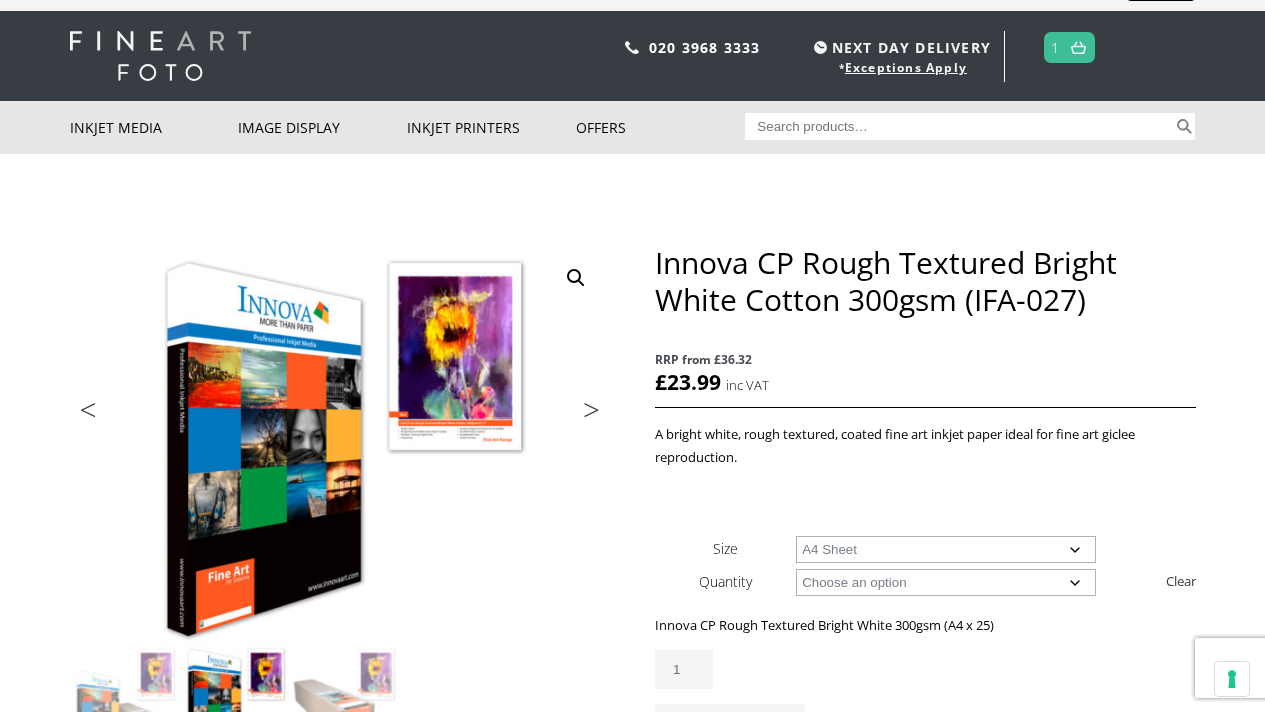 click on "Choose an option 25 Sheets" 